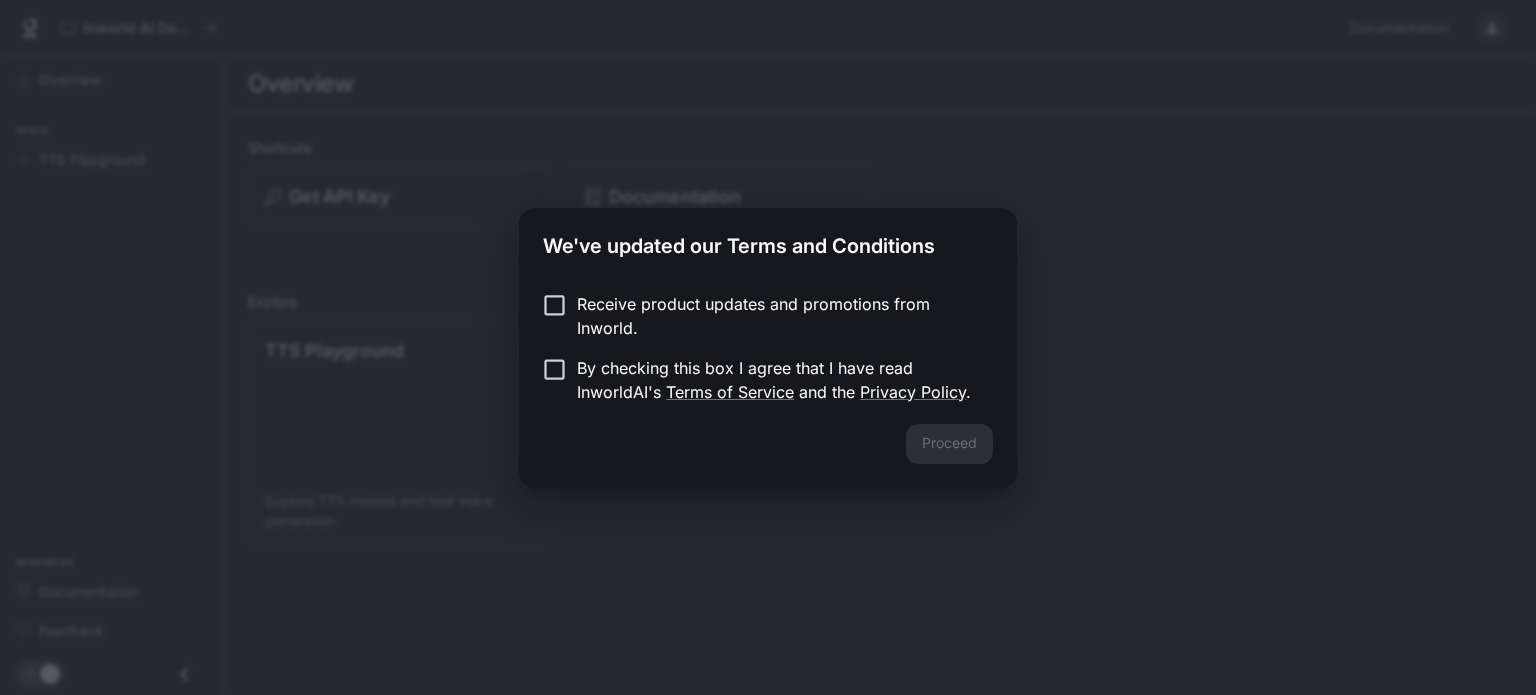 scroll, scrollTop: 0, scrollLeft: 0, axis: both 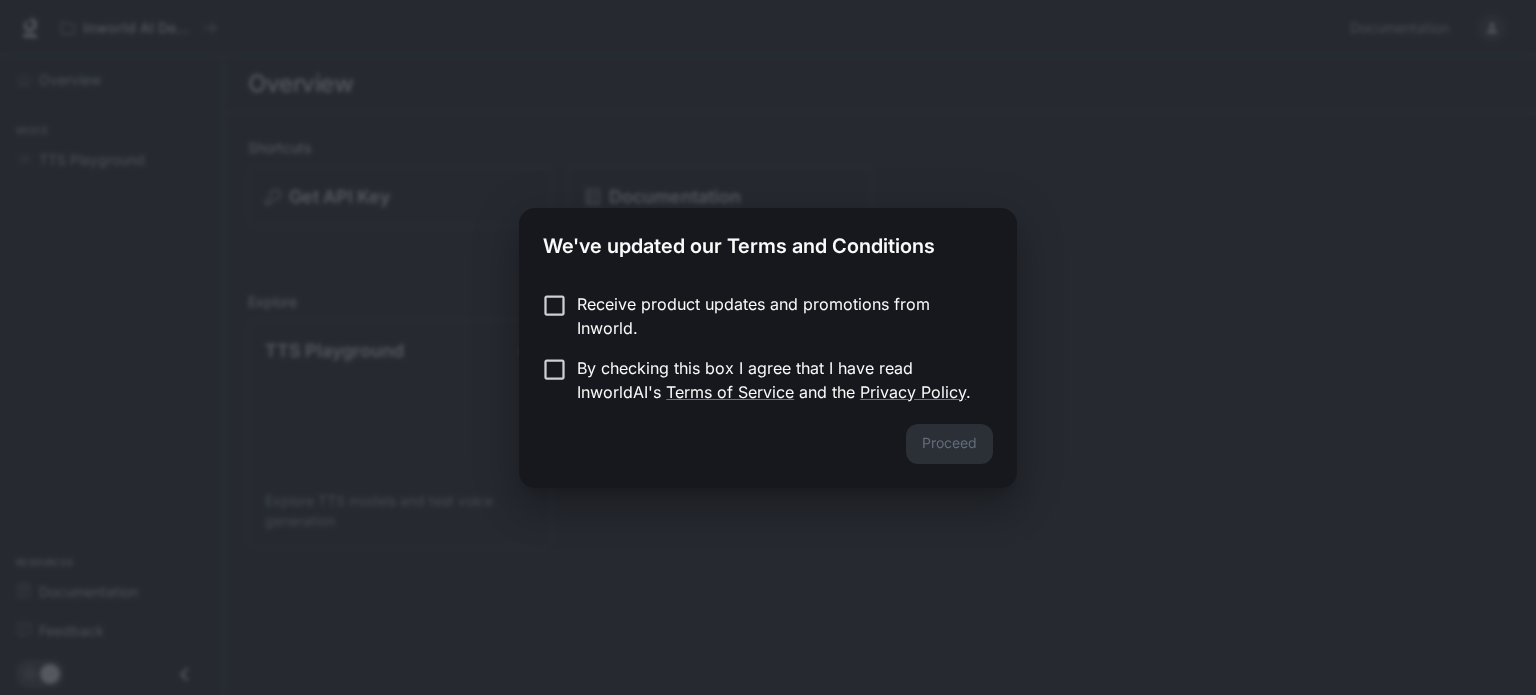 click on "By checking this box I agree that I have read InworldAI's   Terms of Service   and the   Privacy Policy ." at bounding box center [777, 380] 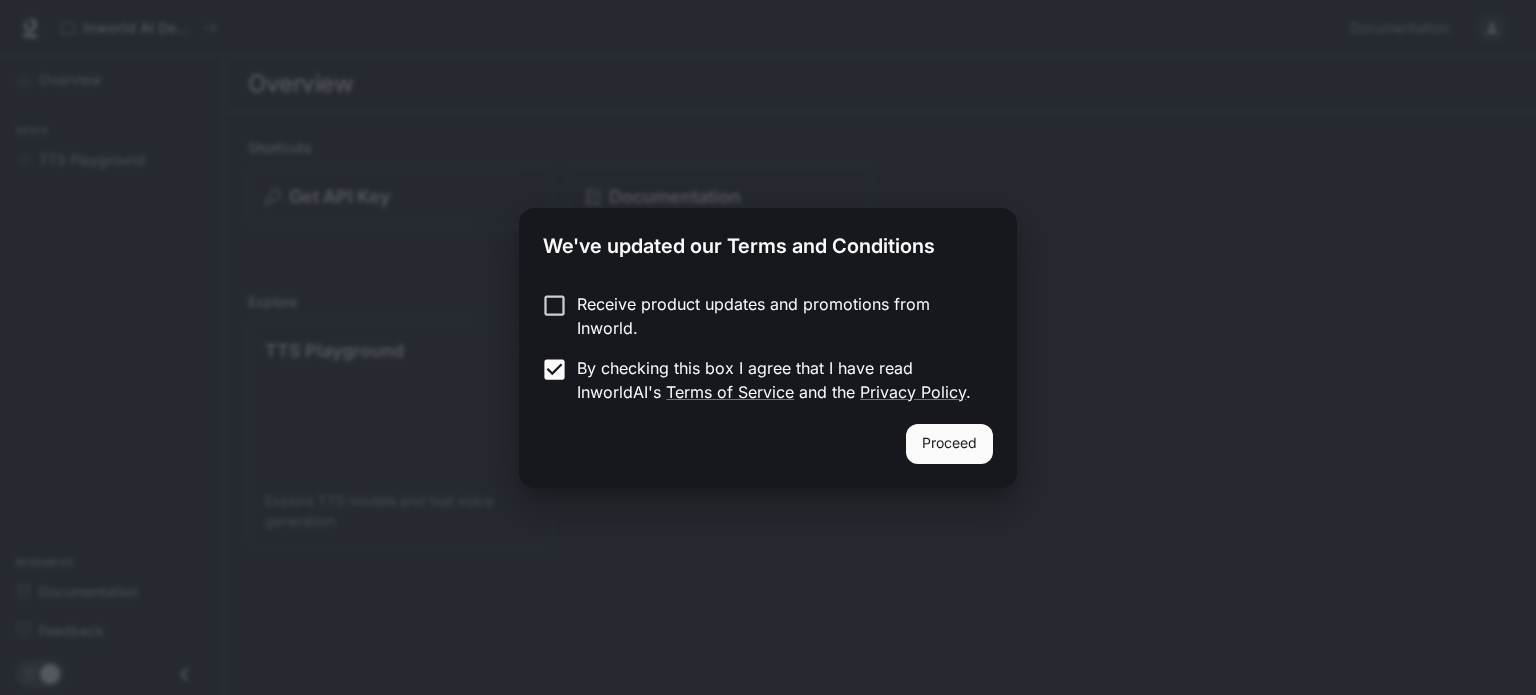 click on "Proceed" at bounding box center [949, 444] 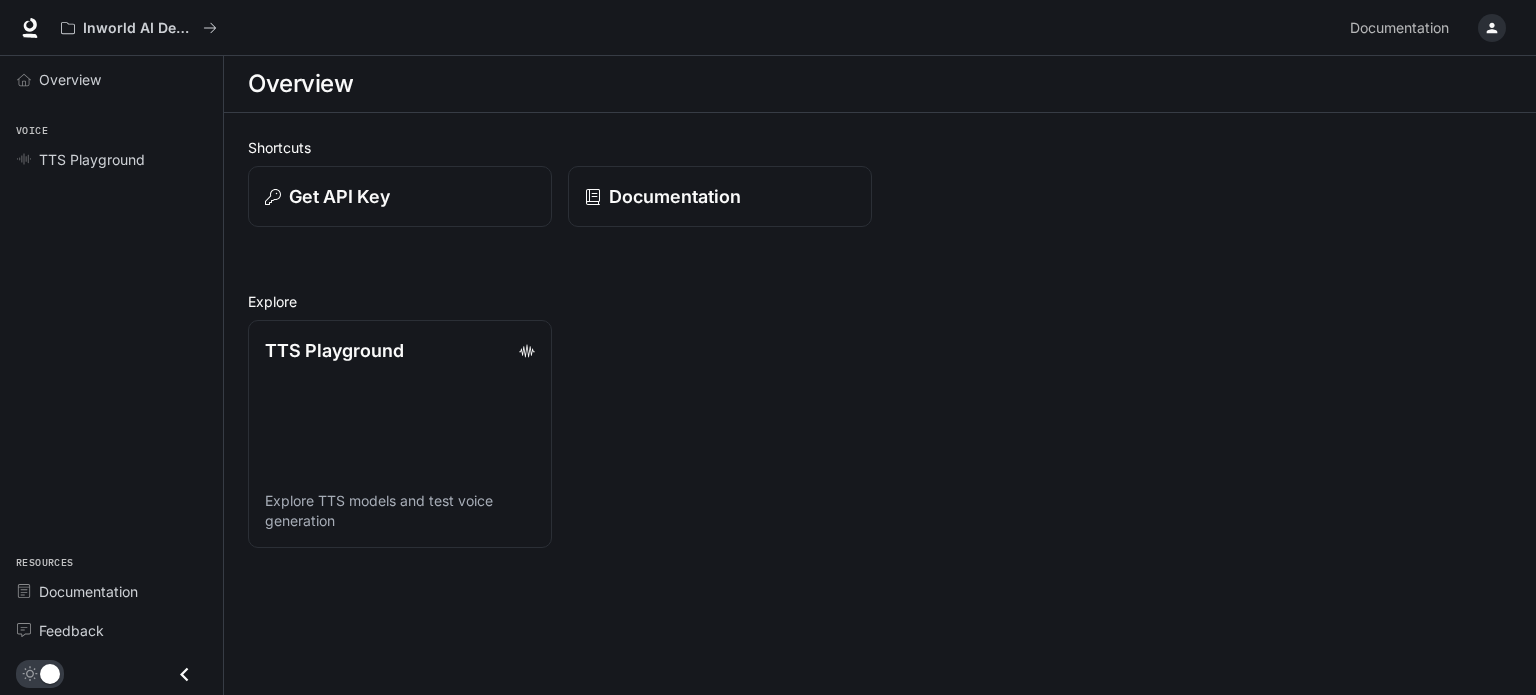 click at bounding box center (184, 674) 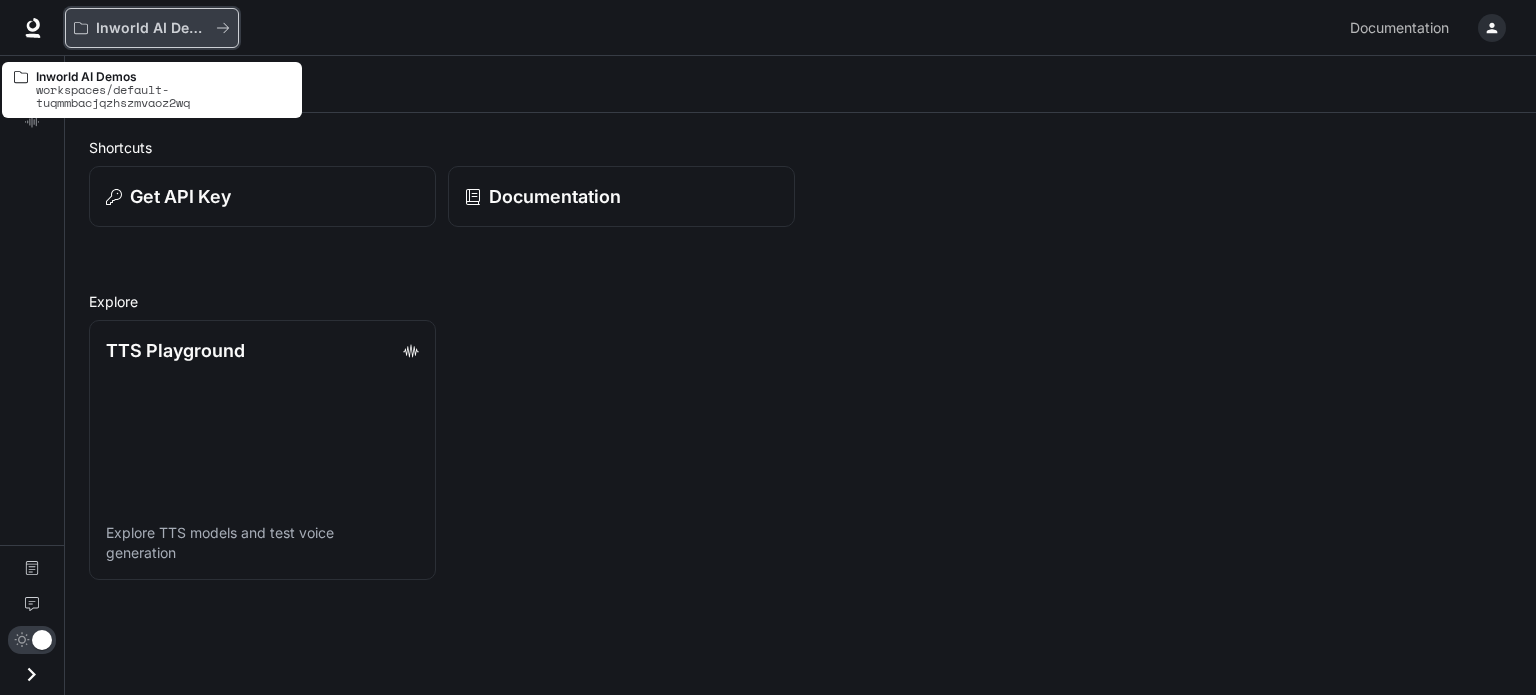 click on "Inworld AI Demos" at bounding box center [152, 28] 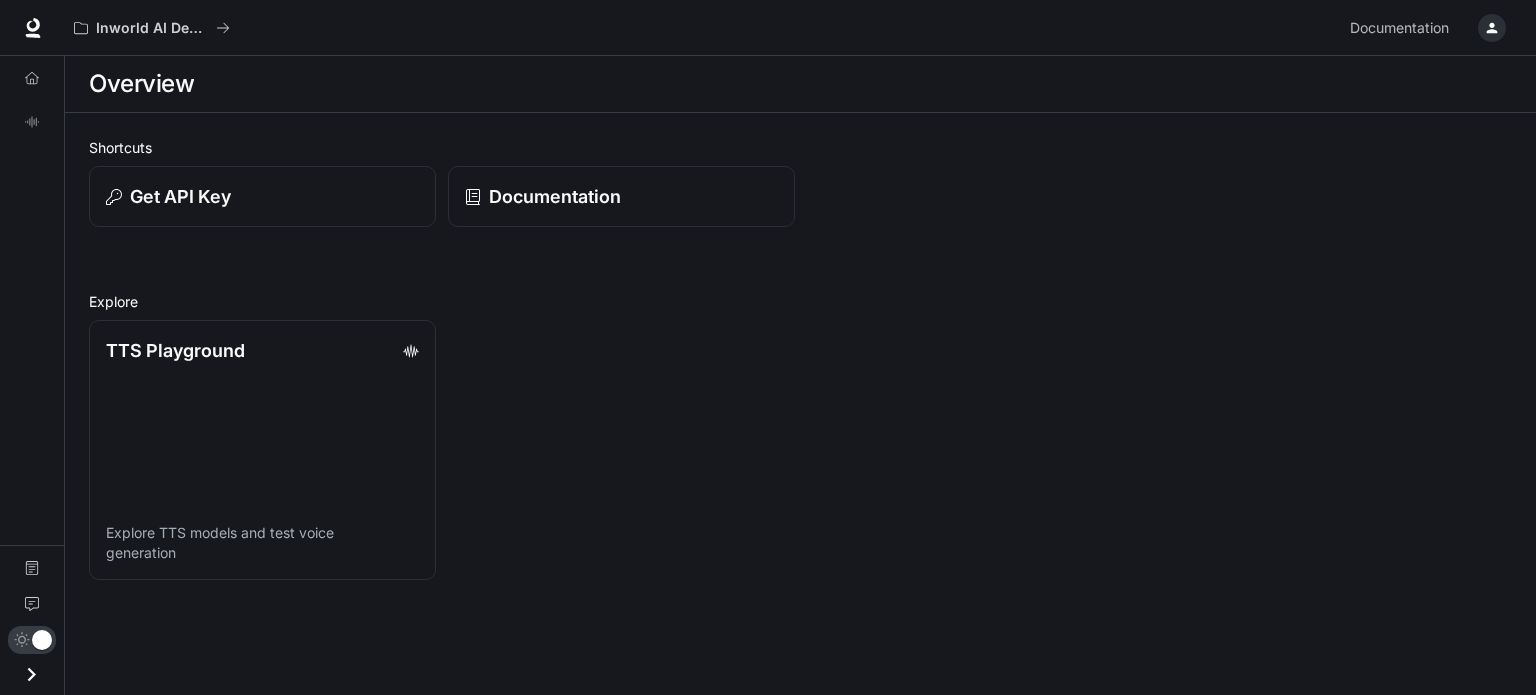 click at bounding box center (32, 28) 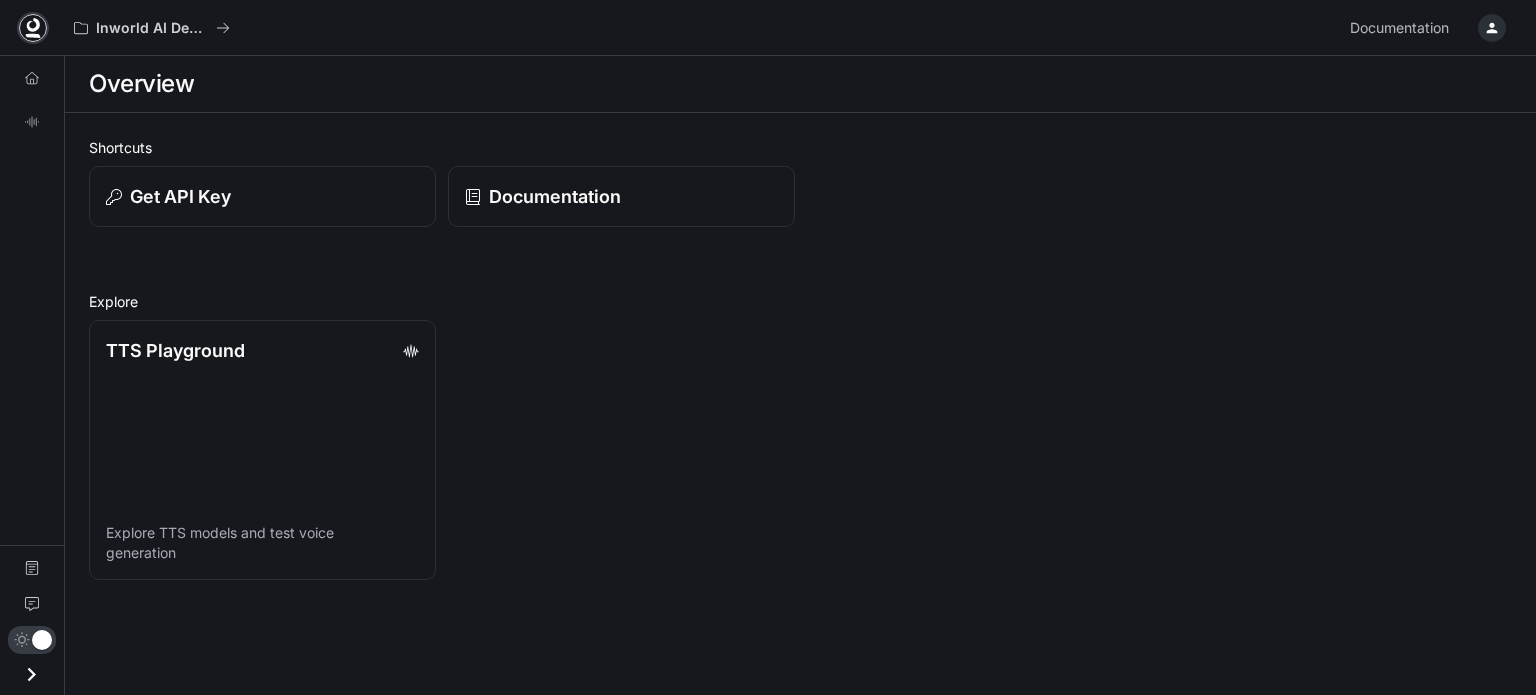 click at bounding box center [32, 25] 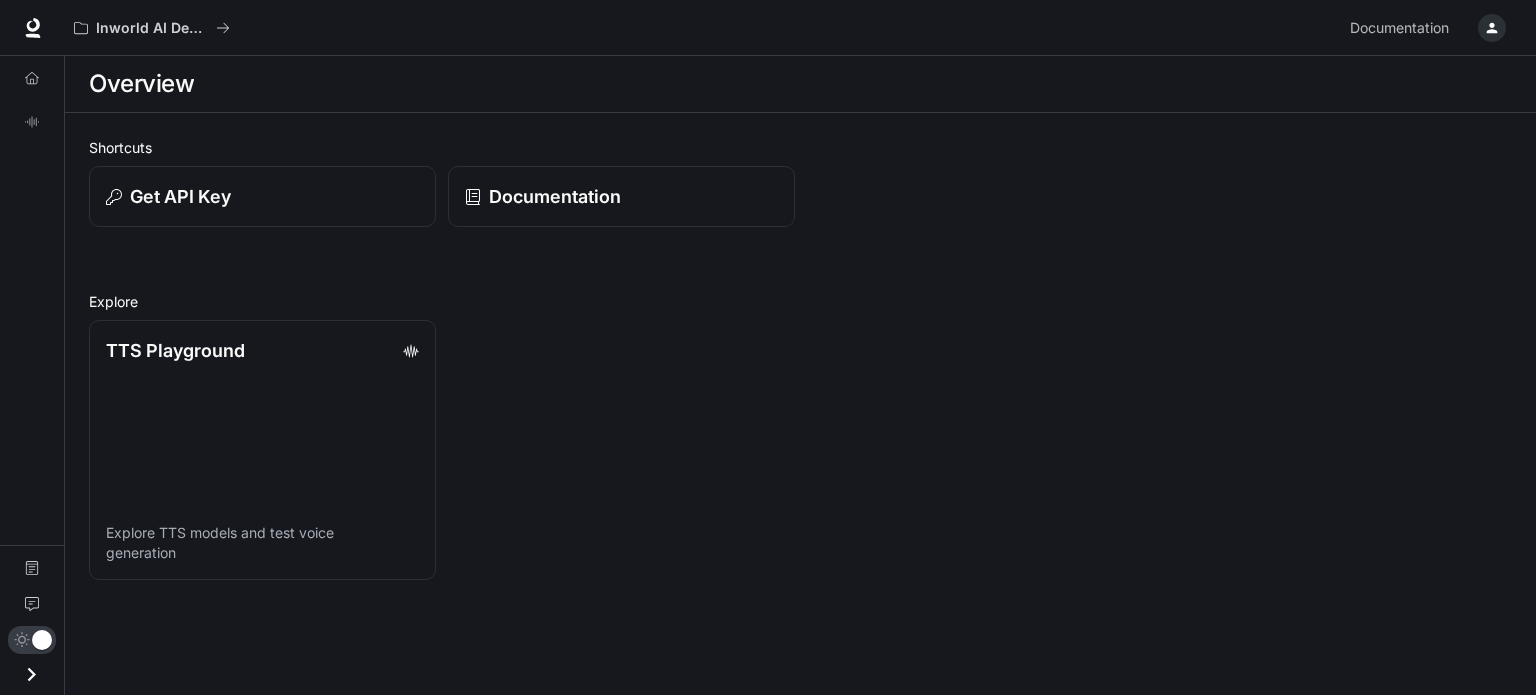 scroll, scrollTop: 0, scrollLeft: 0, axis: both 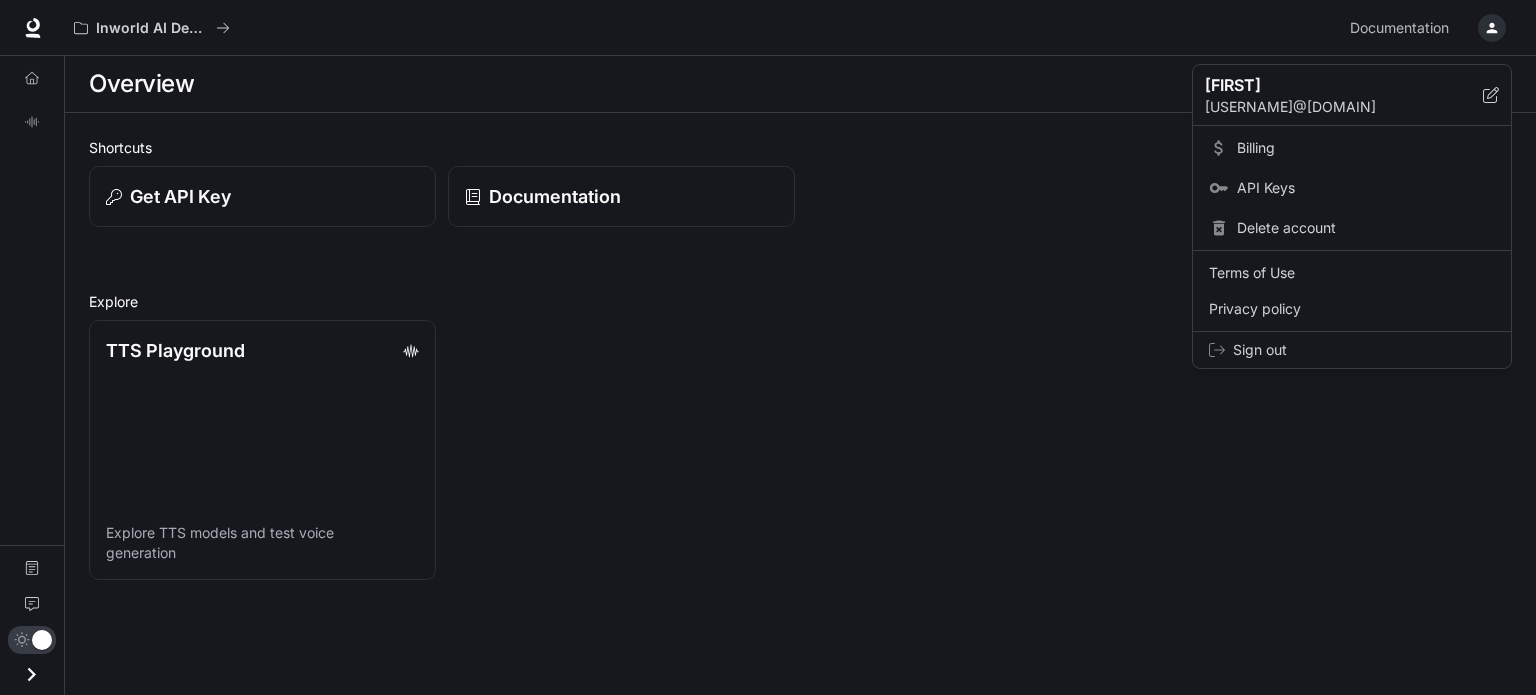 click on "API Keys" at bounding box center [1366, 188] 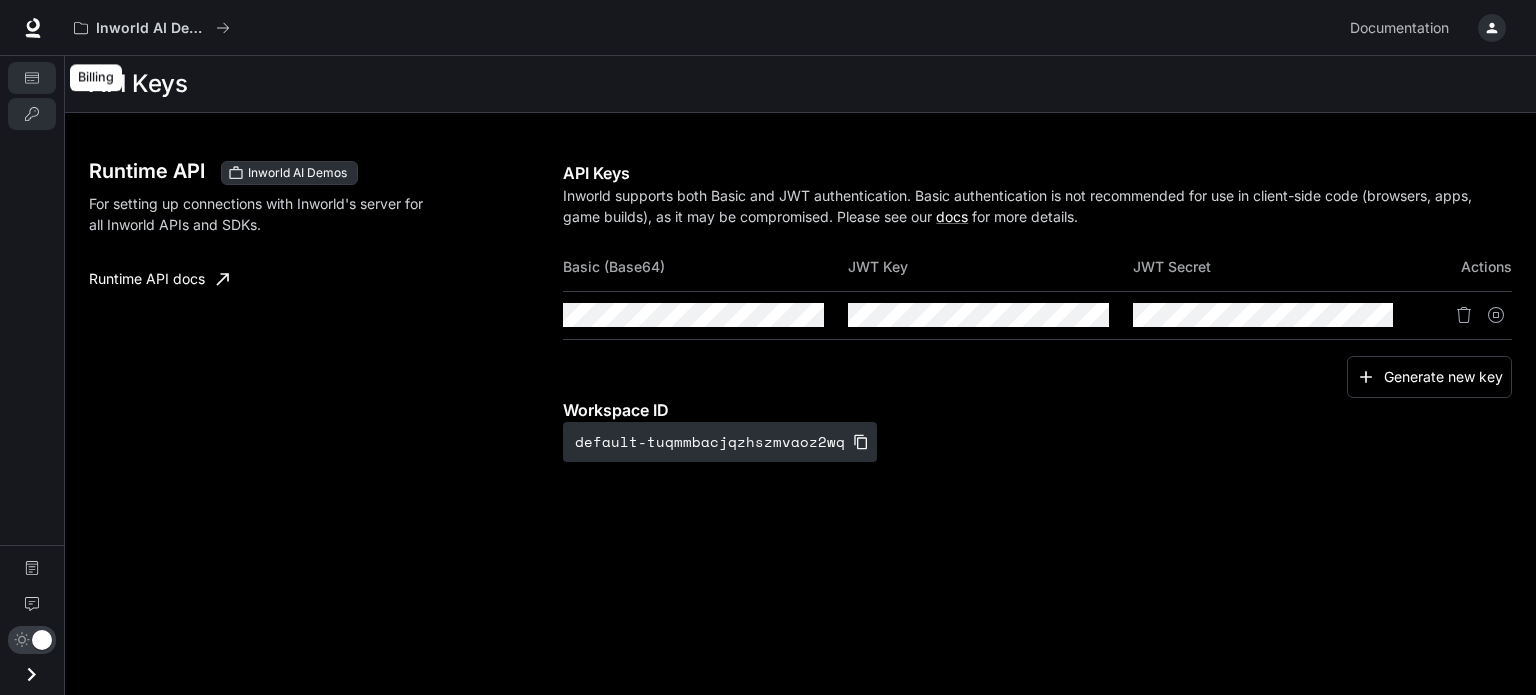 click at bounding box center [32, 78] 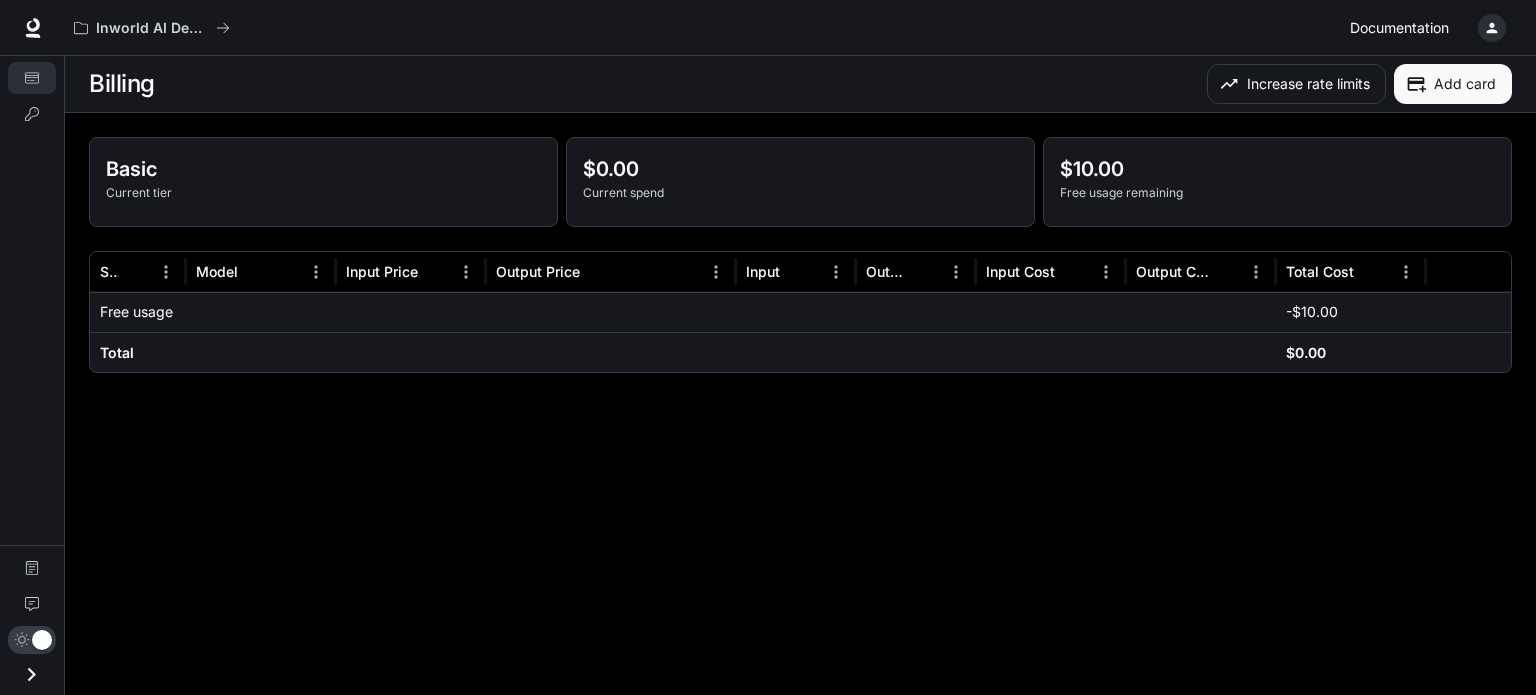 click on "Documentation" at bounding box center [1399, 28] 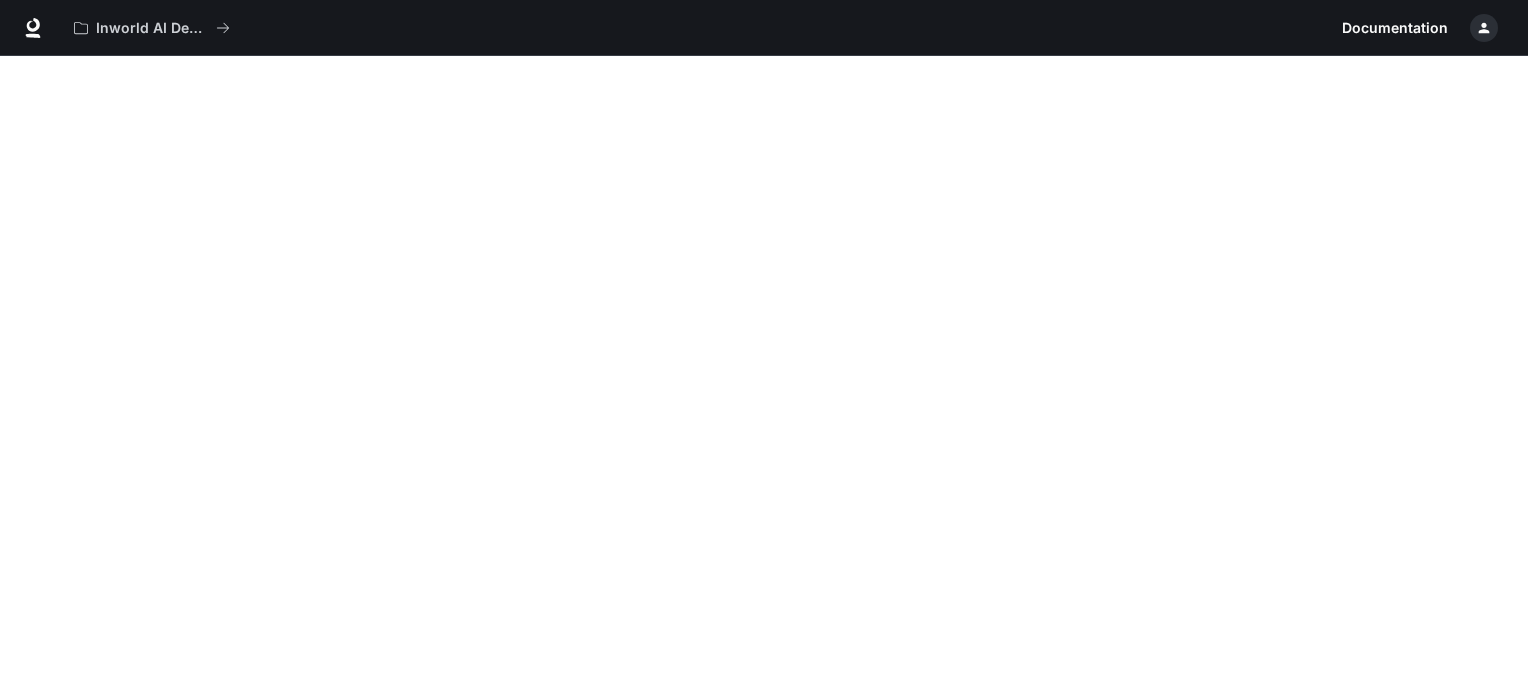 click on "Inworld AI Demos" at bounding box center (699, 28) 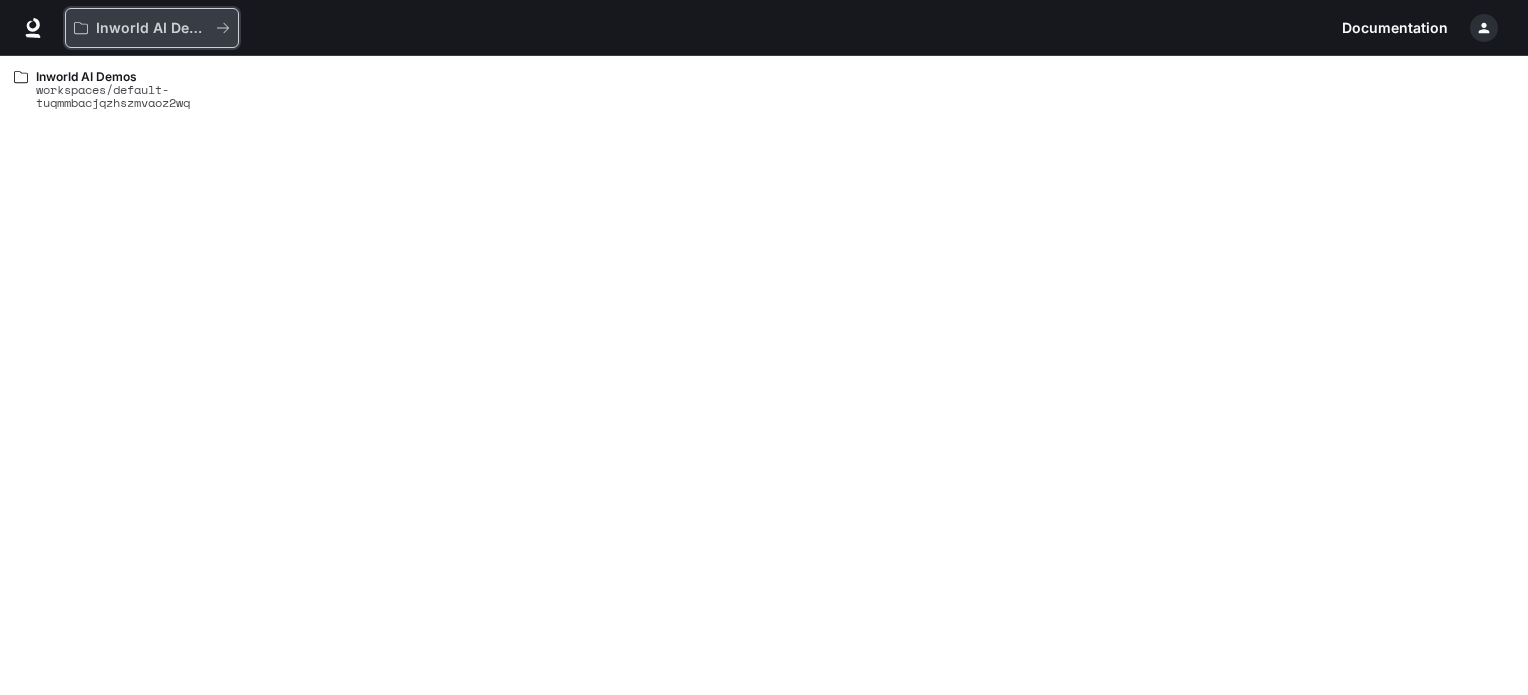click on "Inworld AI Demos" at bounding box center [152, 28] 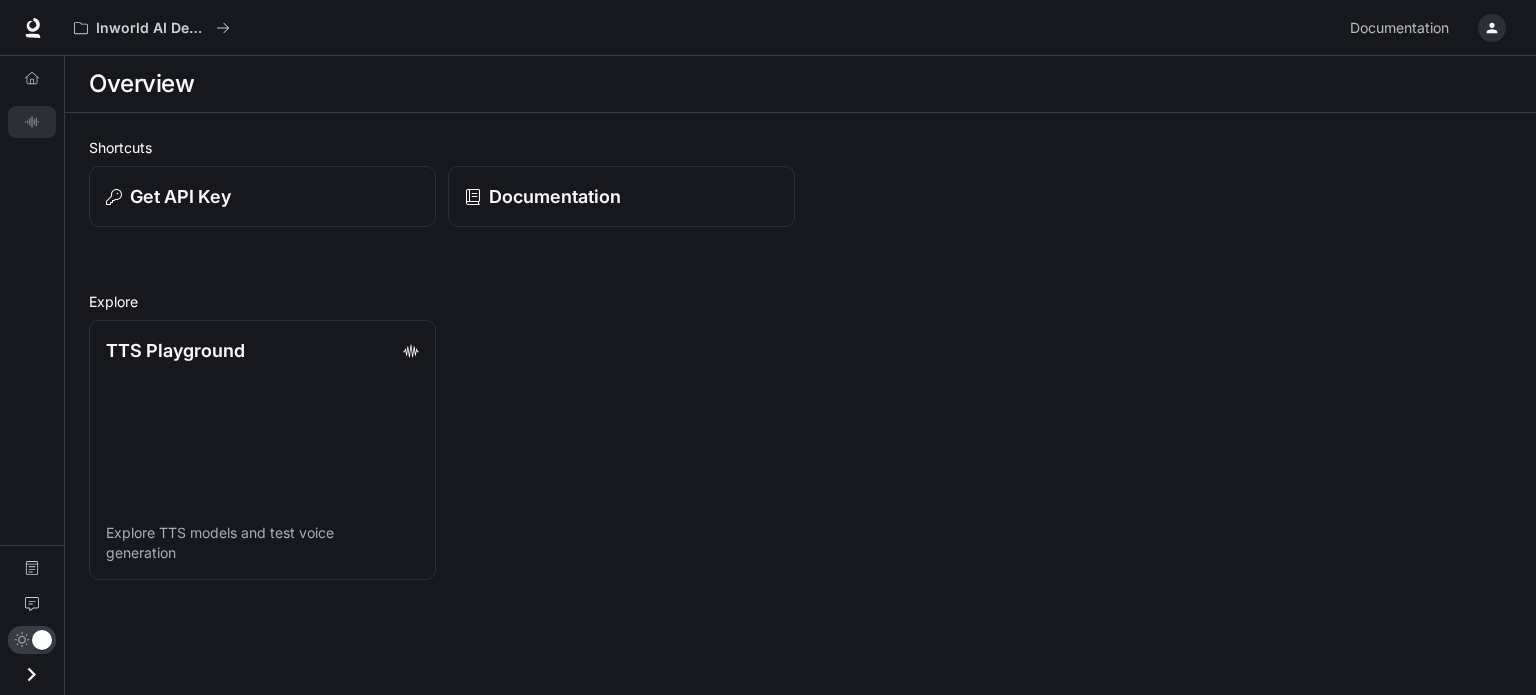 click on "TTS Playground" at bounding box center [32, 122] 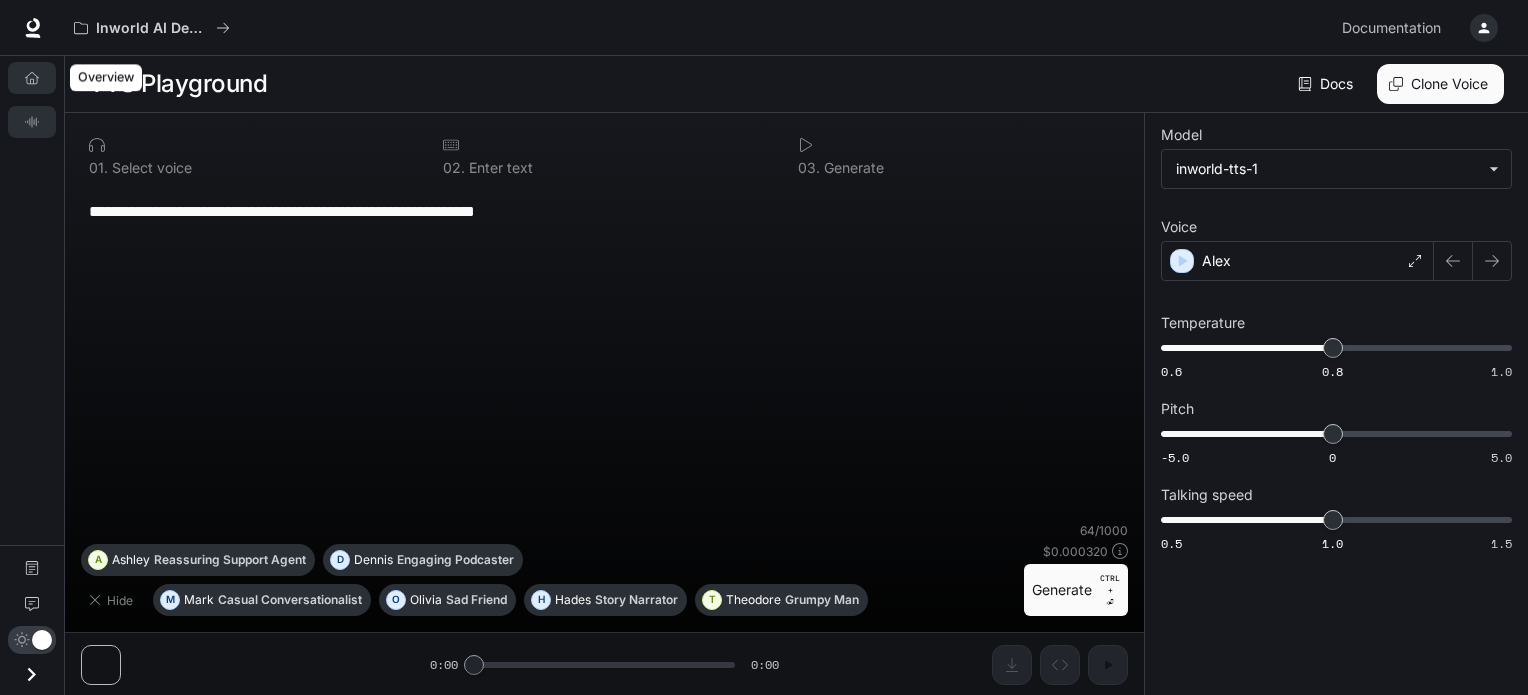click on "Overview" at bounding box center [32, 78] 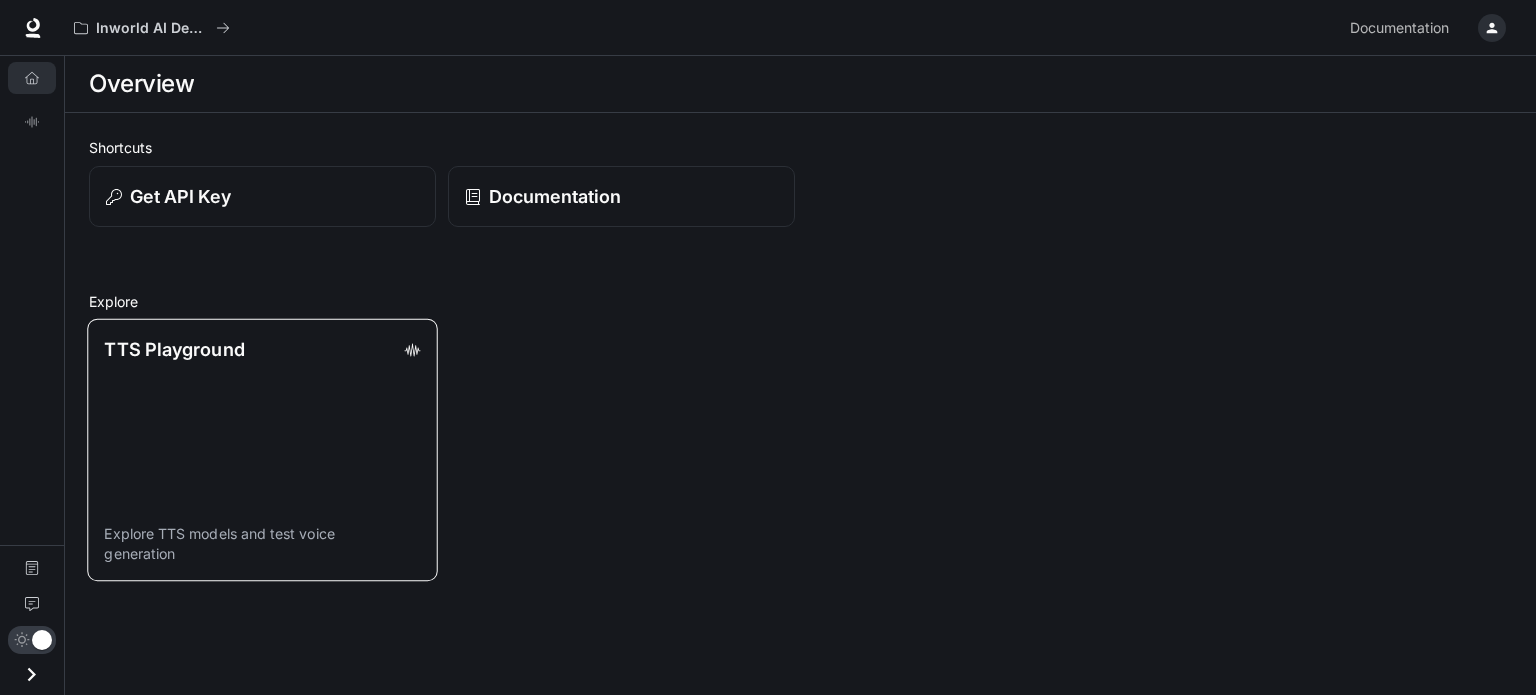 click on "TTS Playground Explore TTS models and test voice generation" at bounding box center [262, 450] 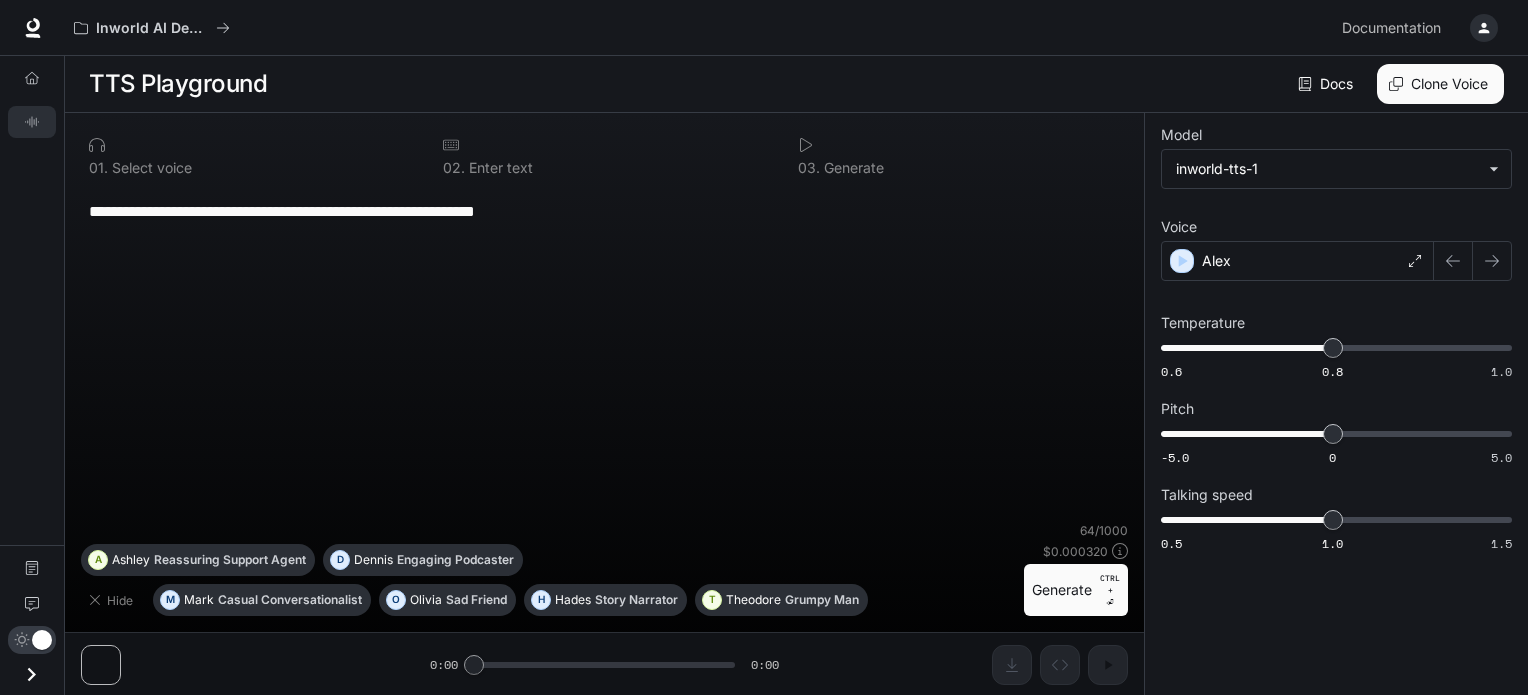 click at bounding box center [31, 674] 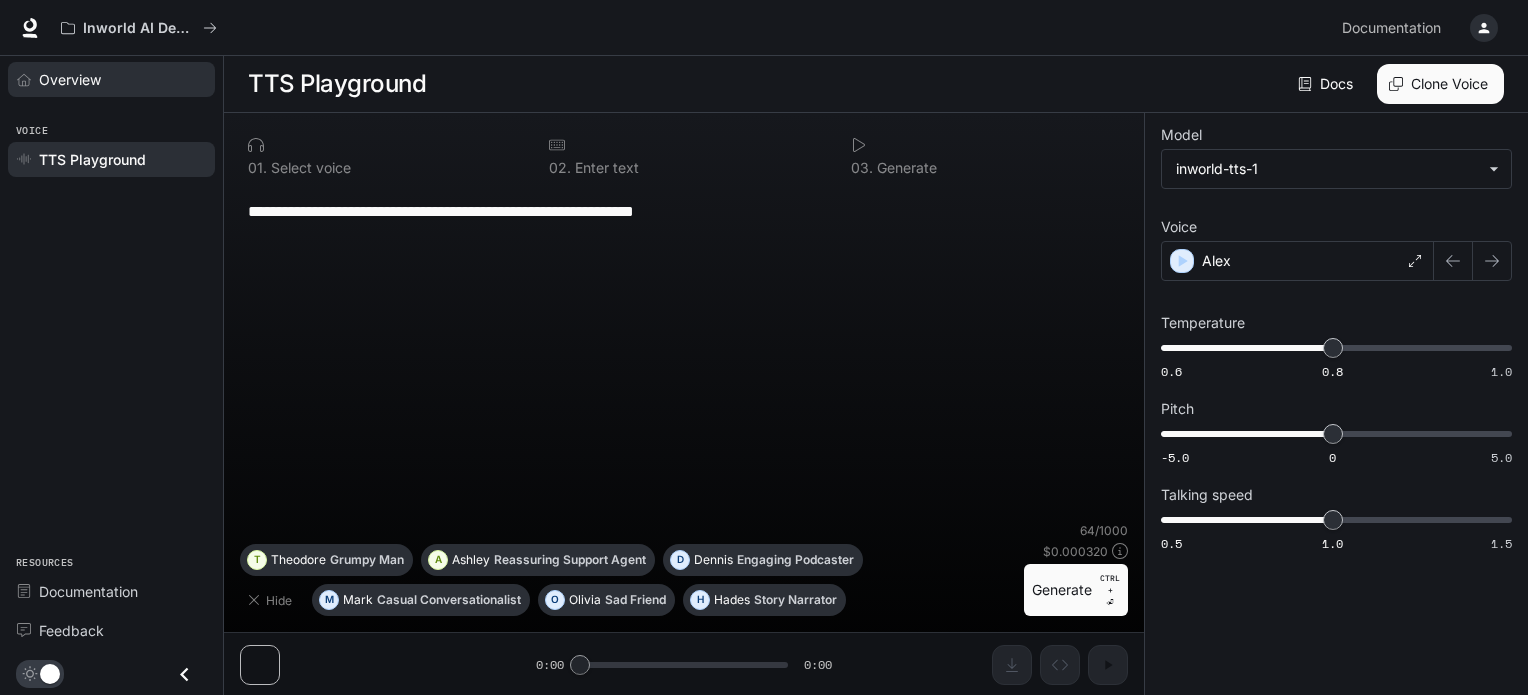 click on "Overview" at bounding box center [70, 79] 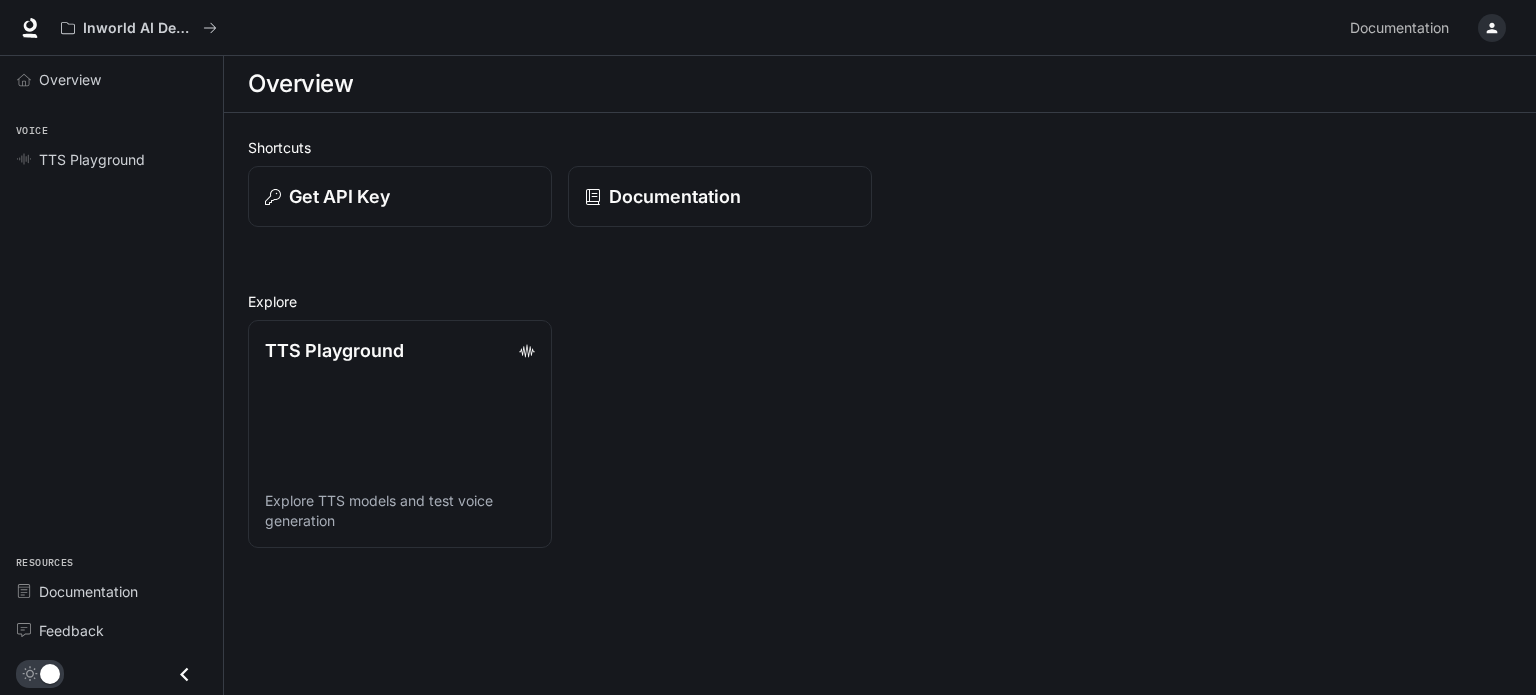 scroll, scrollTop: 0, scrollLeft: 0, axis: both 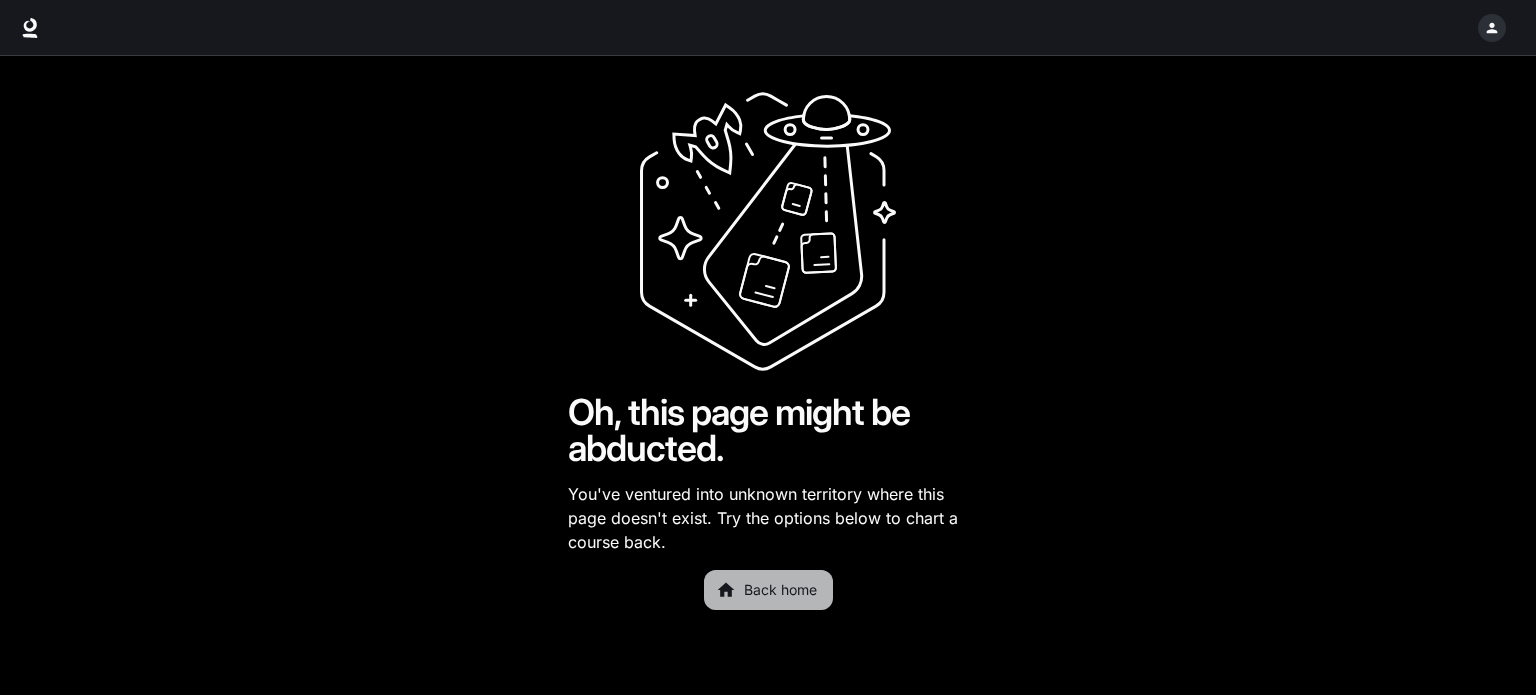 click on "Back home" at bounding box center [768, 590] 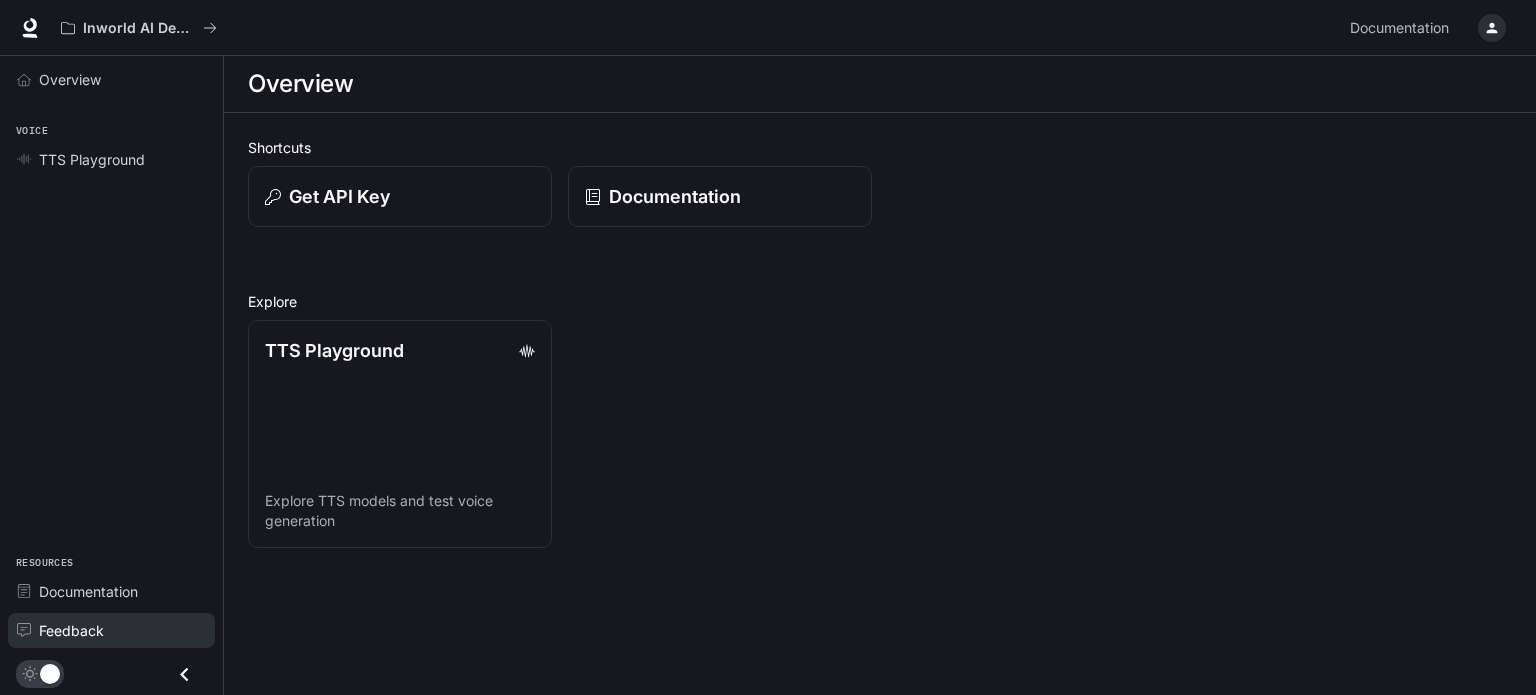 click on "Feedback" at bounding box center [71, 630] 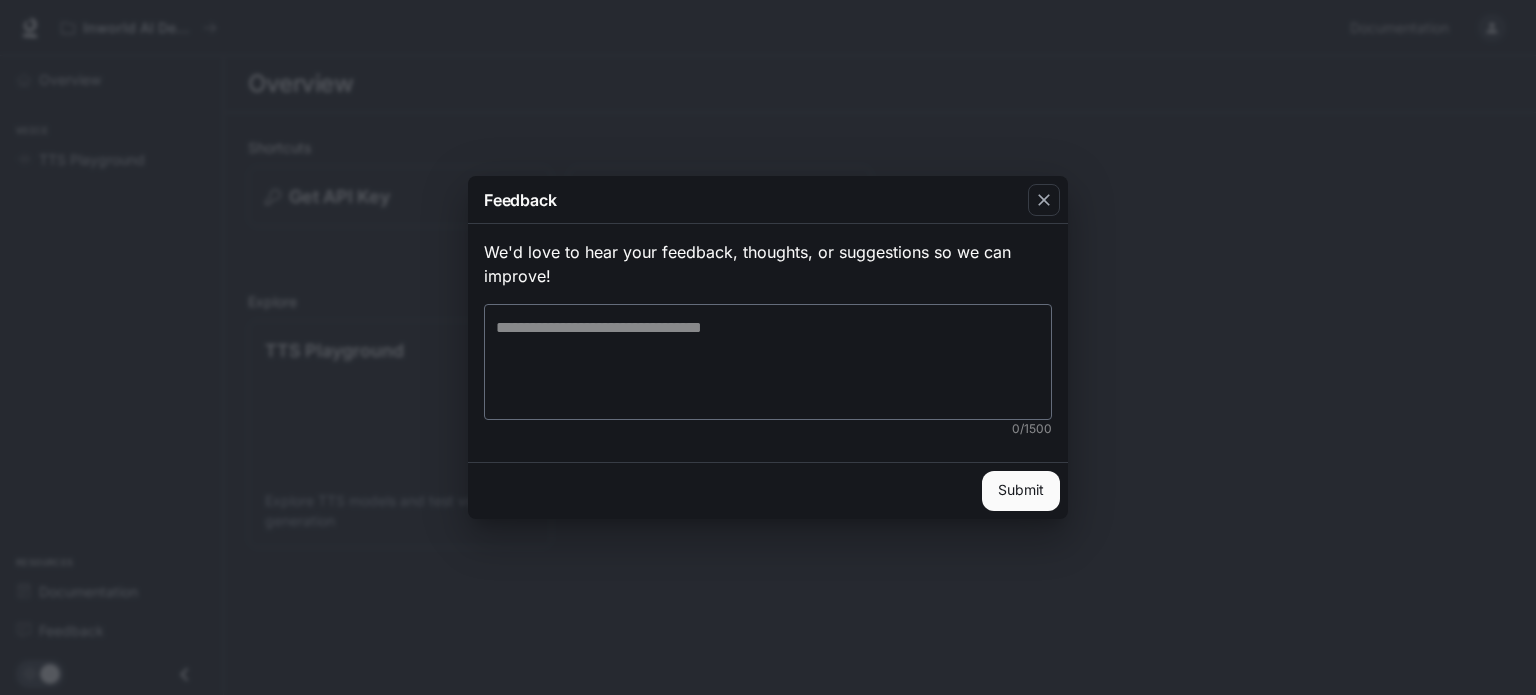 click on "Feedback We'd love to hear your feedback, thoughts, or suggestions so we can improve! * ​ 0  /  1500 Submit" at bounding box center (768, 347) 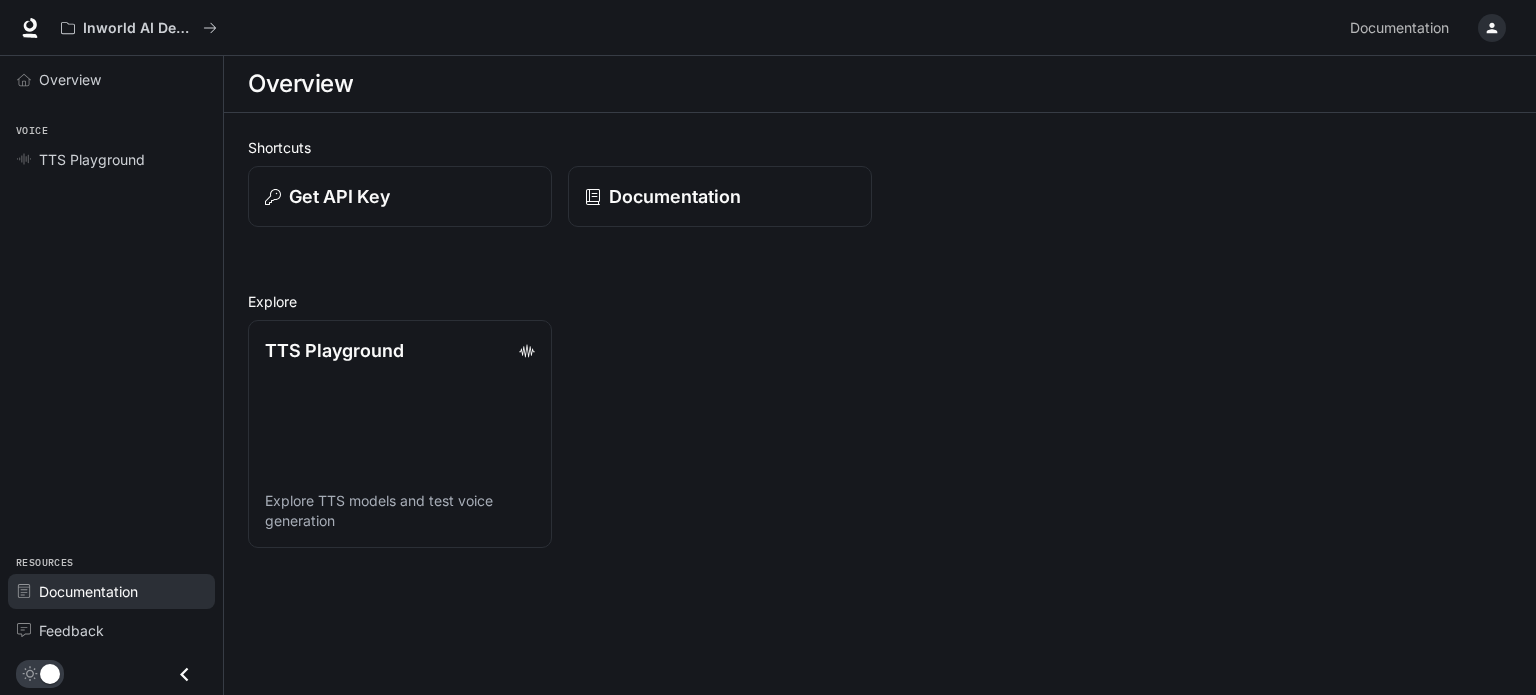 click on "Documentation" at bounding box center [88, 591] 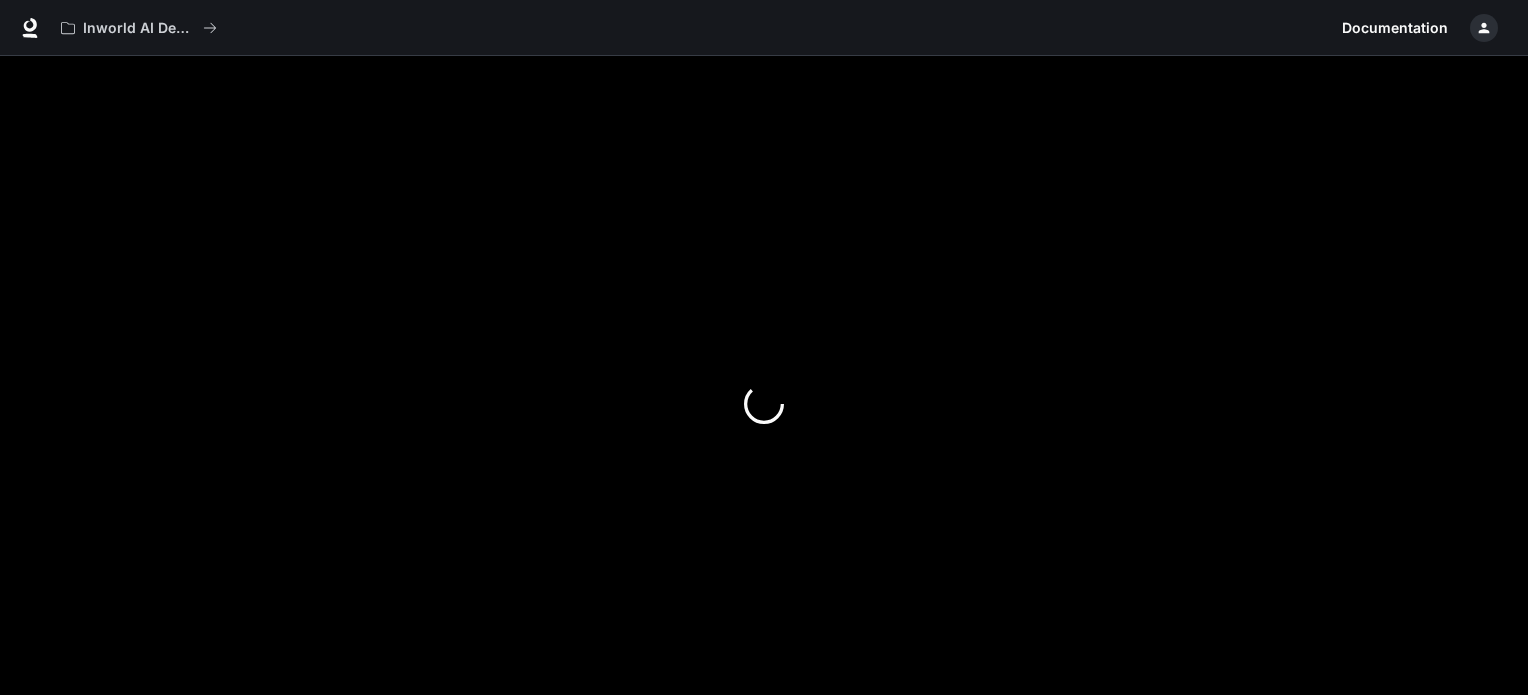 scroll, scrollTop: 0, scrollLeft: 0, axis: both 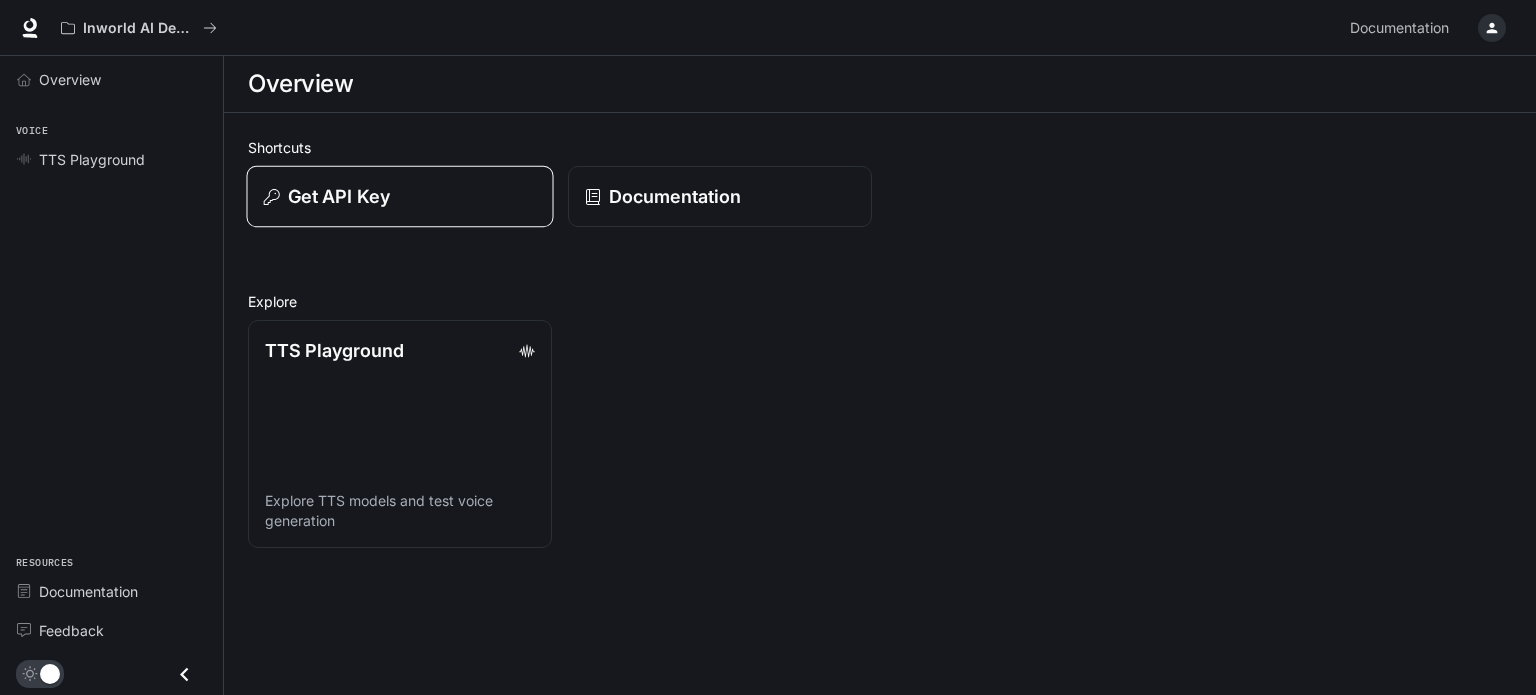 click on "Get API Key" at bounding box center [400, 196] 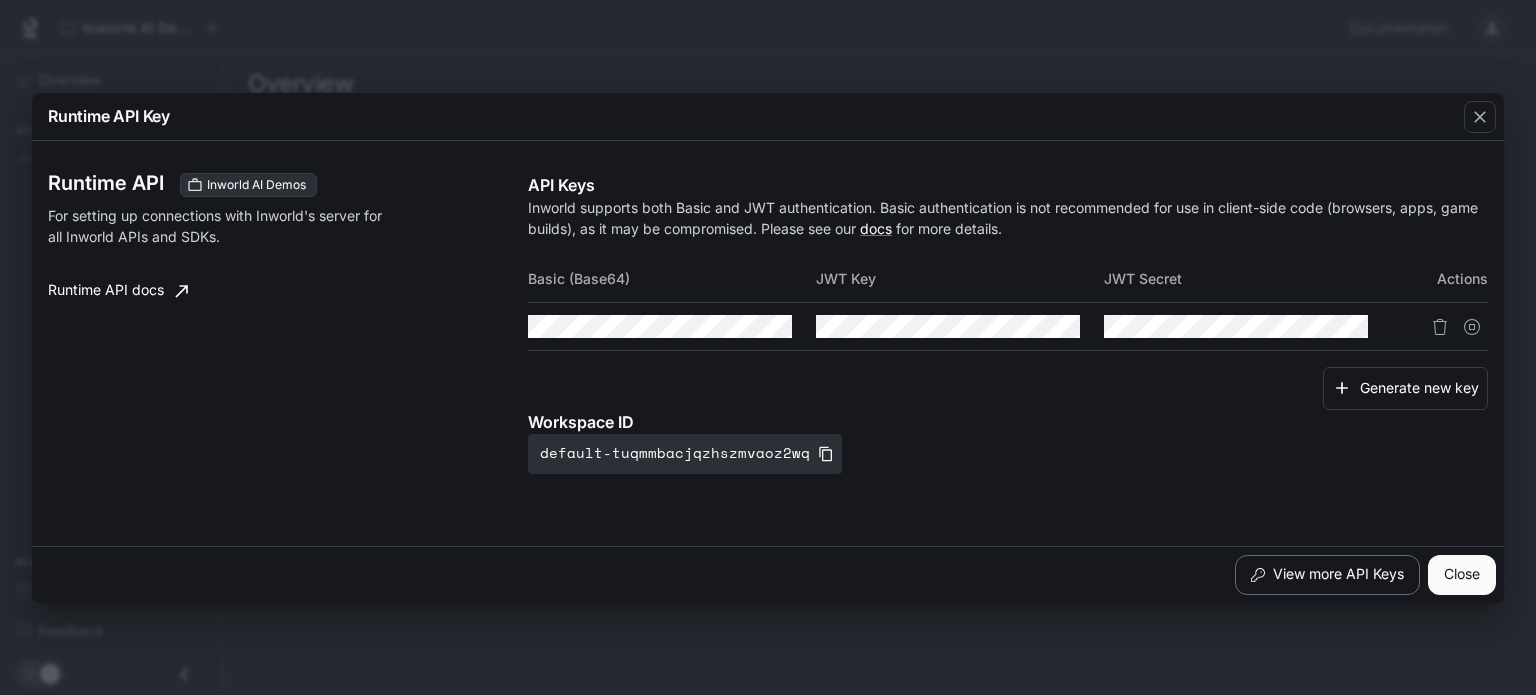 click on "View more API Keys" at bounding box center [1327, 575] 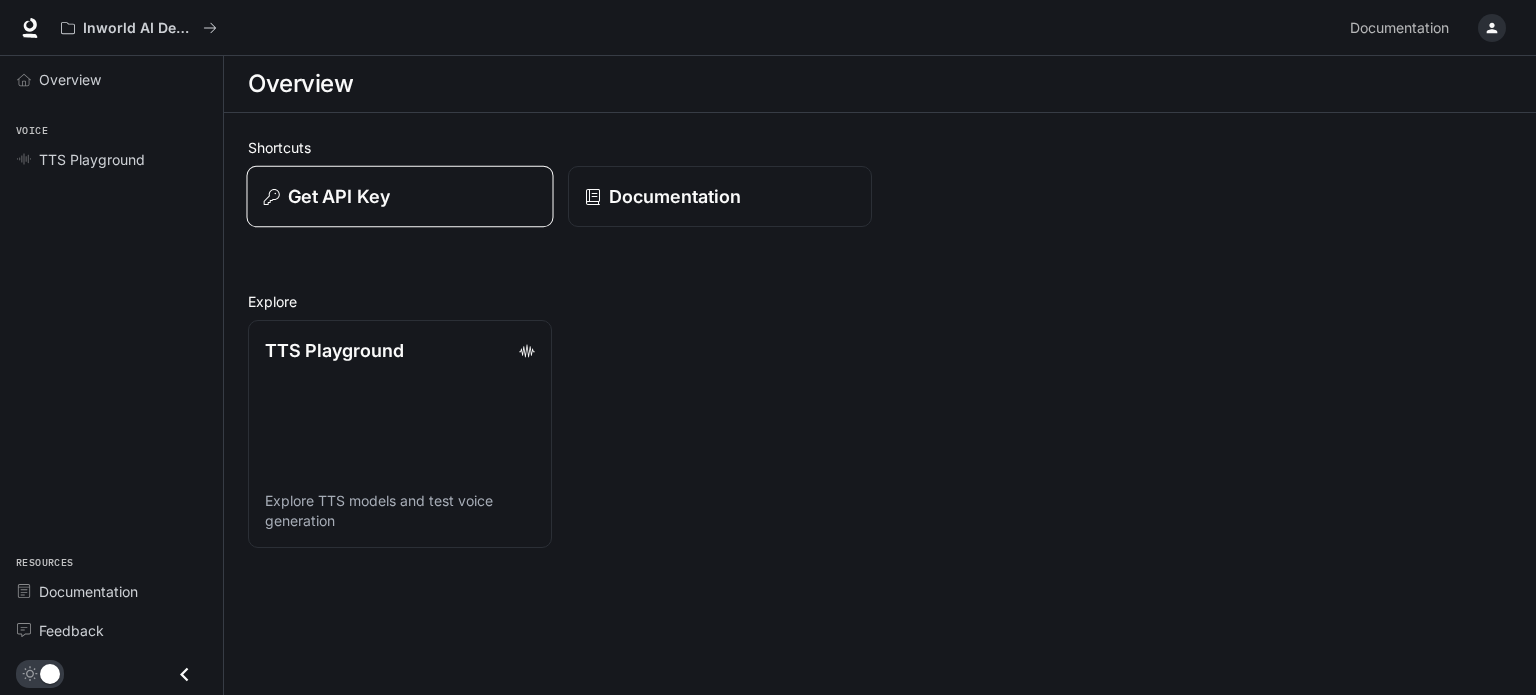 click on "Get API Key" at bounding box center [339, 196] 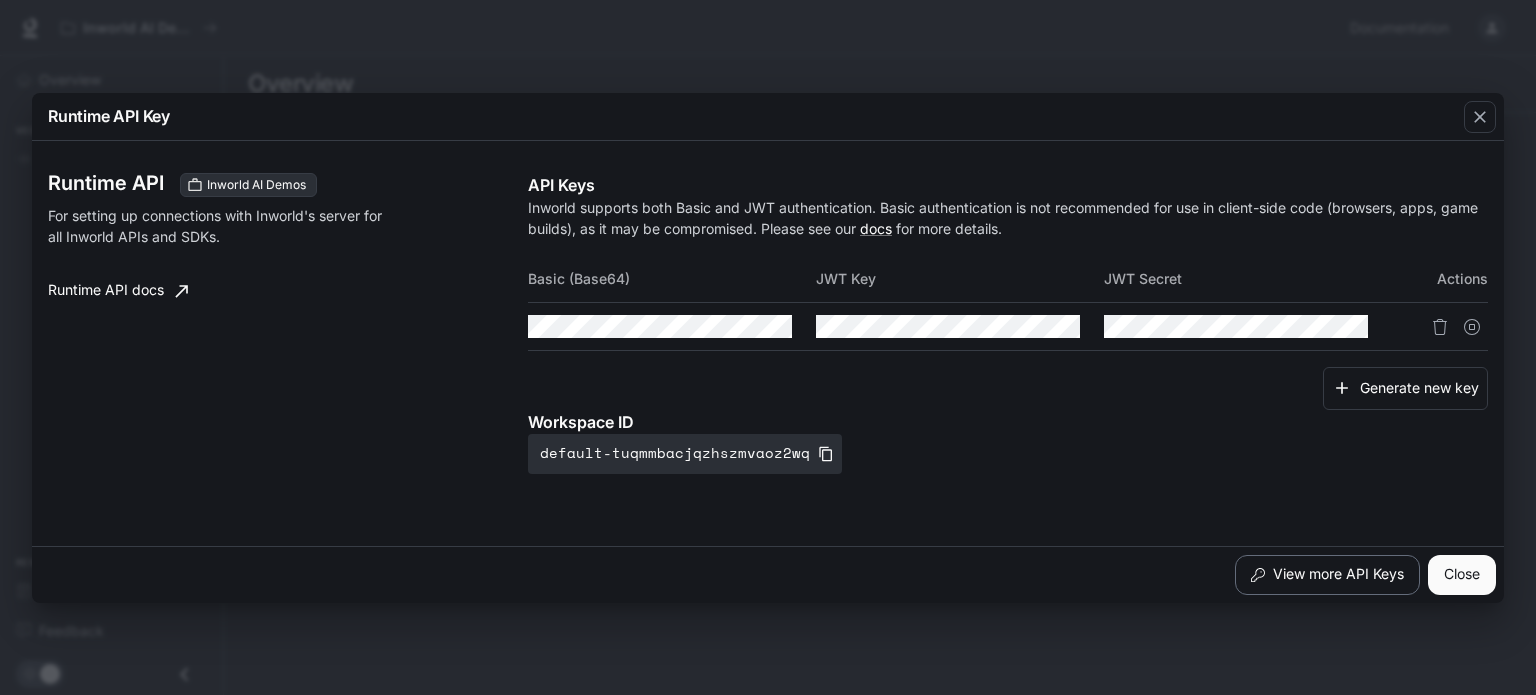 click on "View more API Keys" at bounding box center [1327, 575] 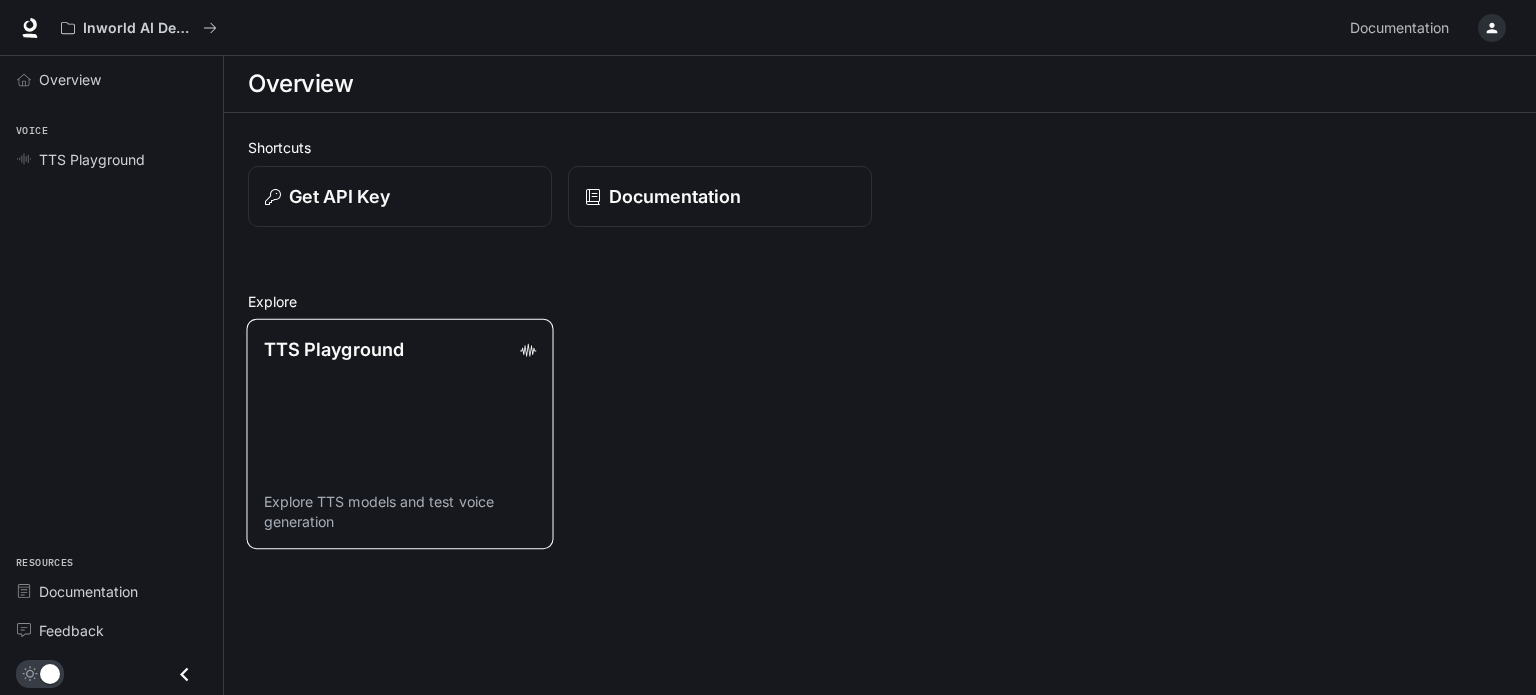 click on "TTS Playground Explore TTS models and test voice generation" at bounding box center (399, 434) 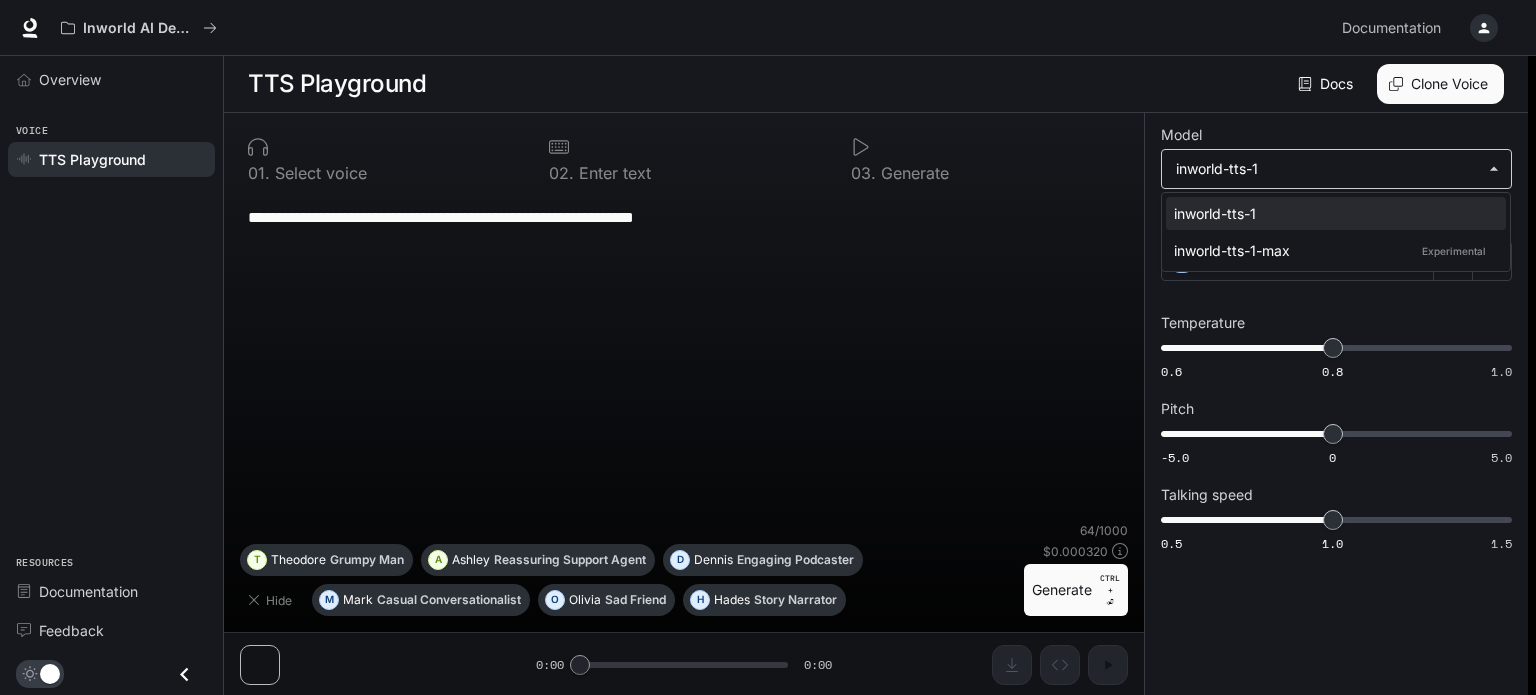 click on "**********" at bounding box center (768, 348) 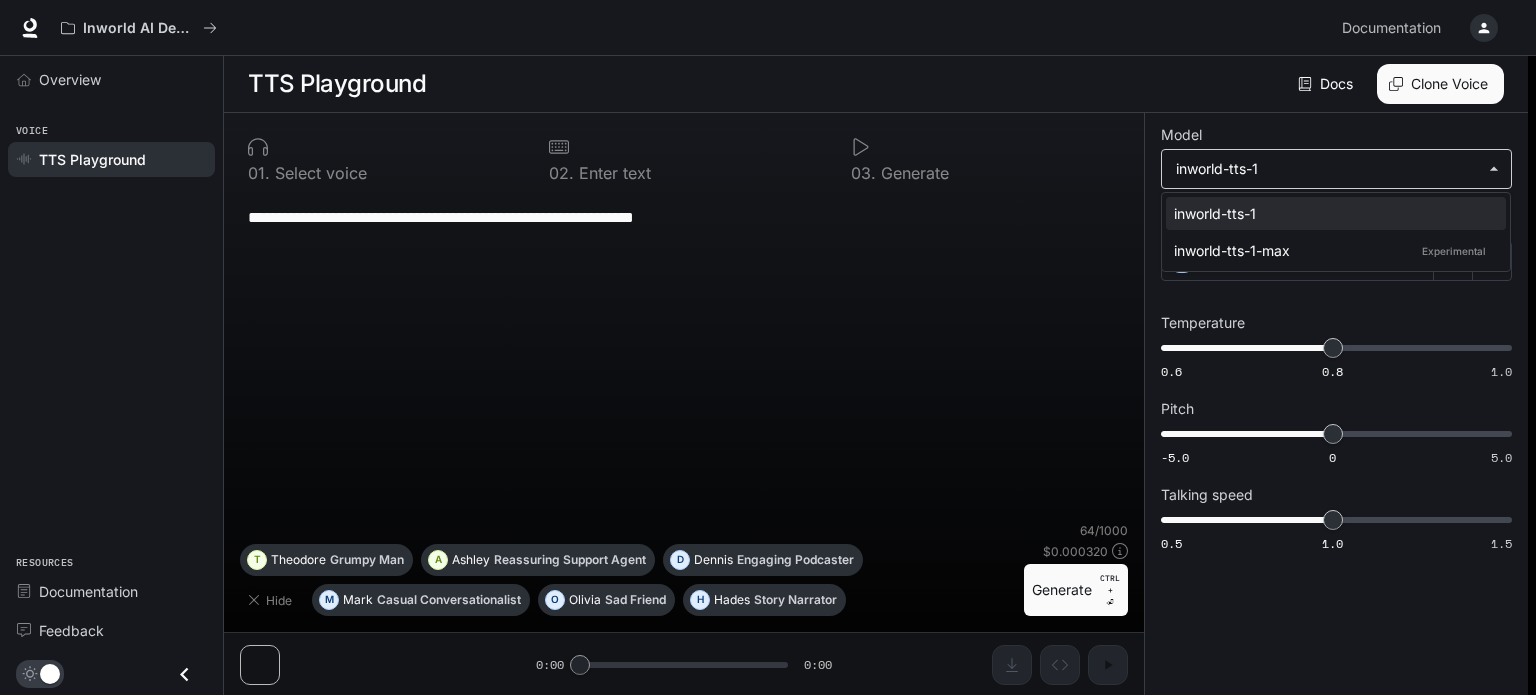 click at bounding box center [768, 347] 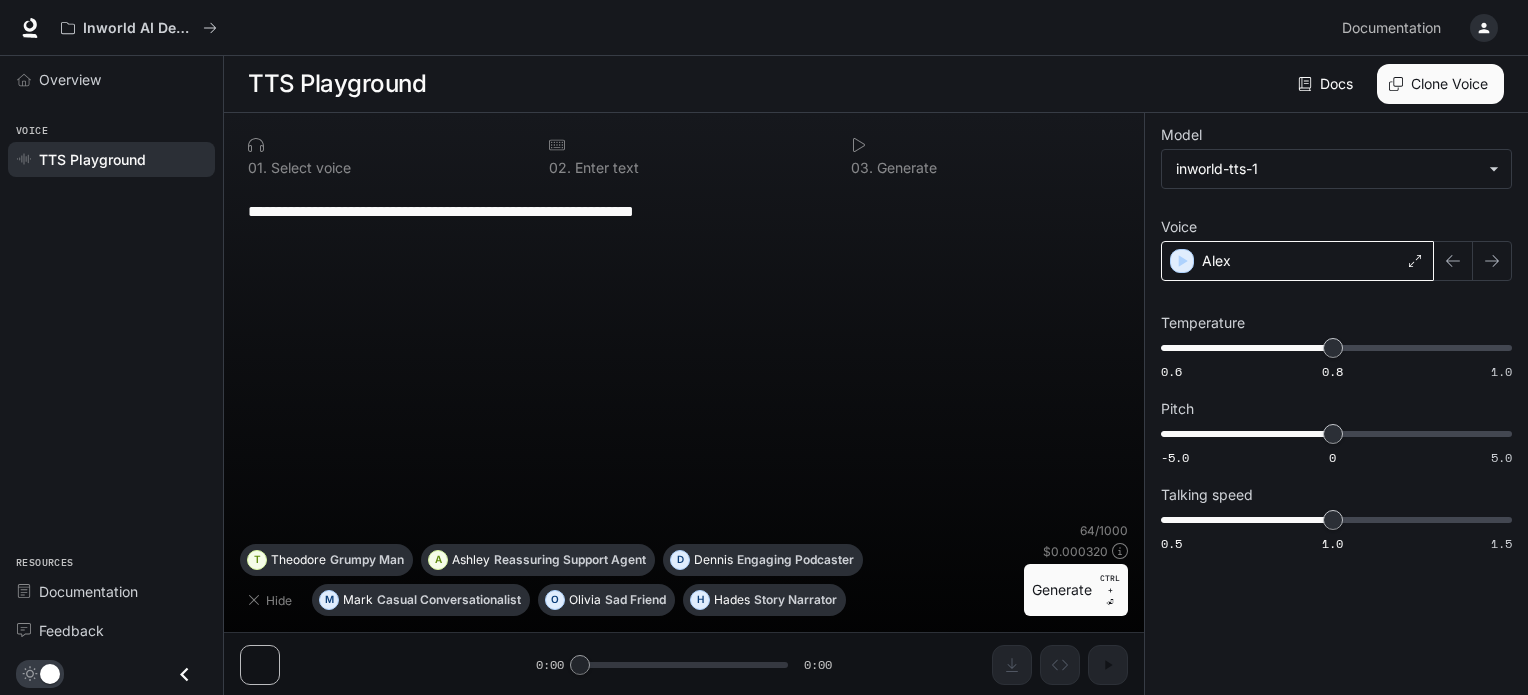 click on "Alex" at bounding box center (1297, 261) 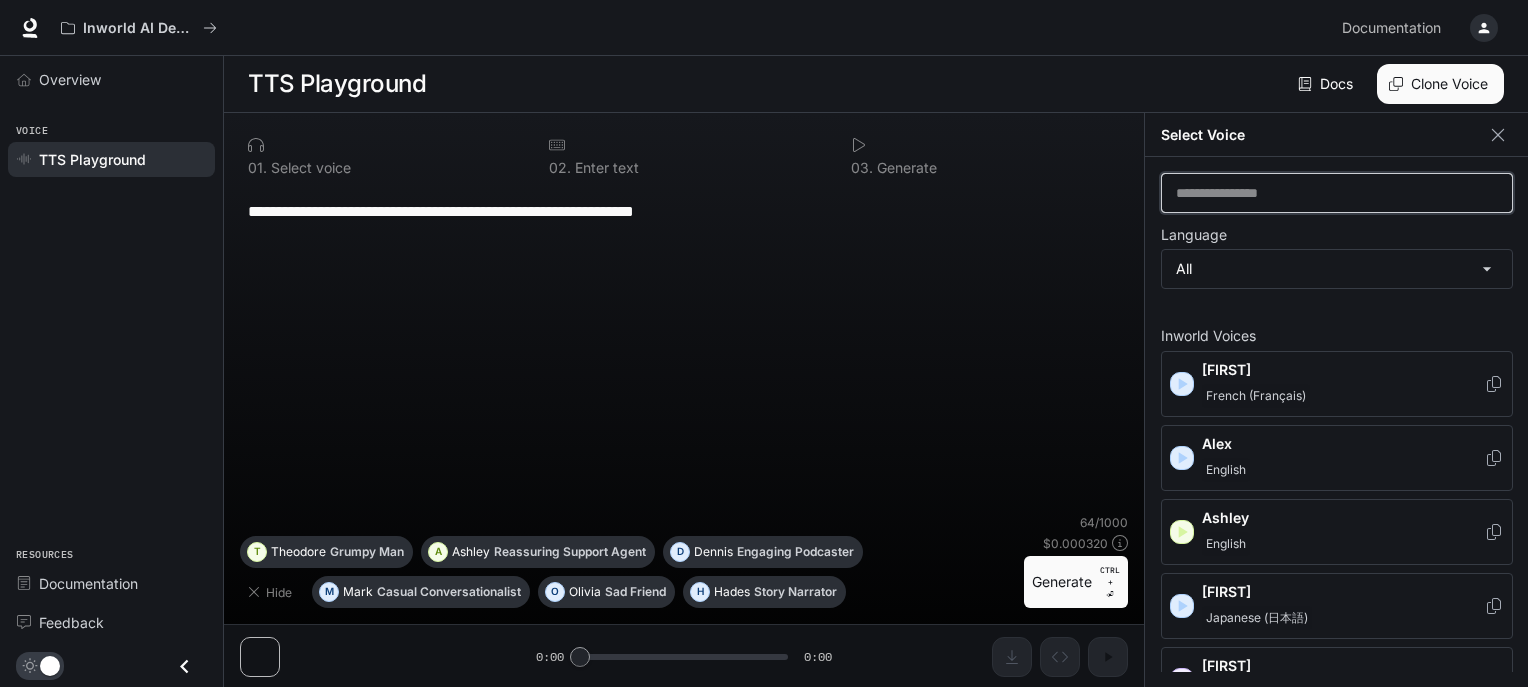 click at bounding box center [1337, 193] 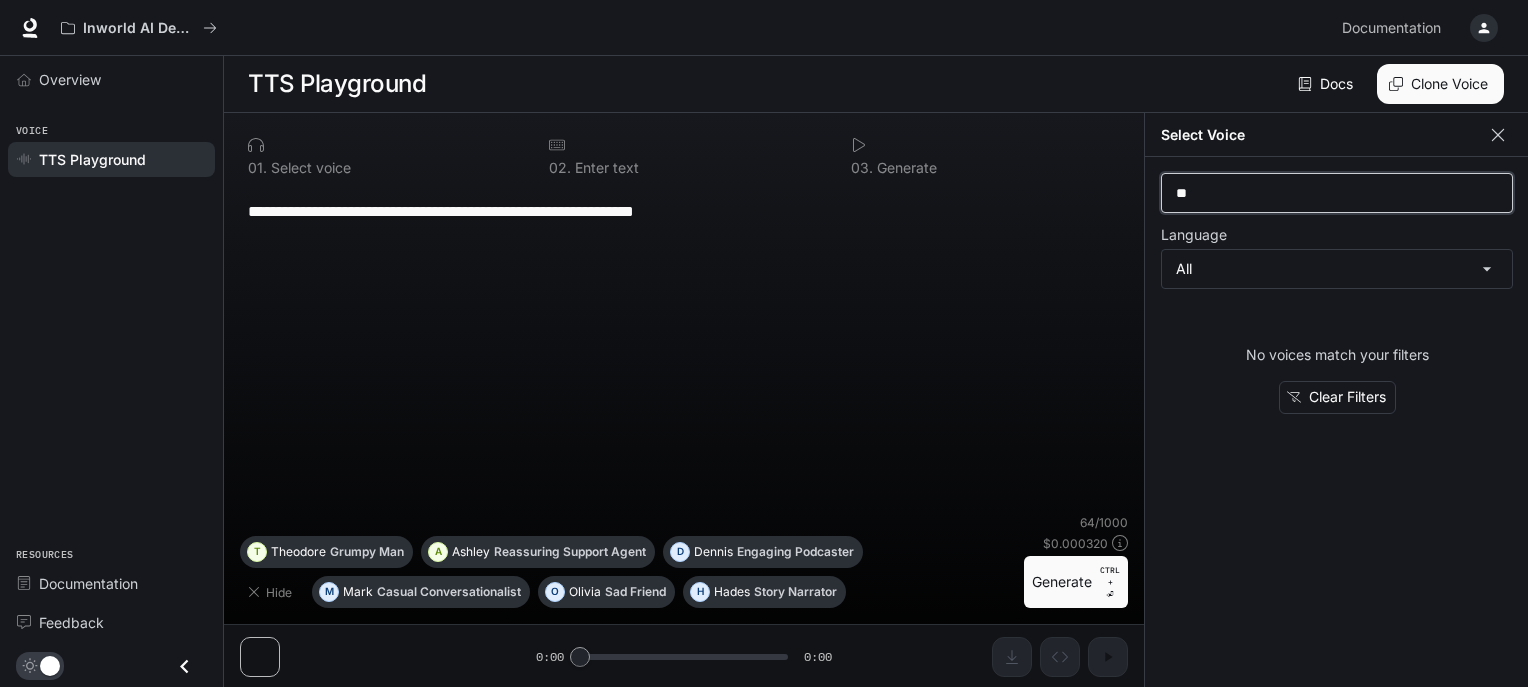 type on "**" 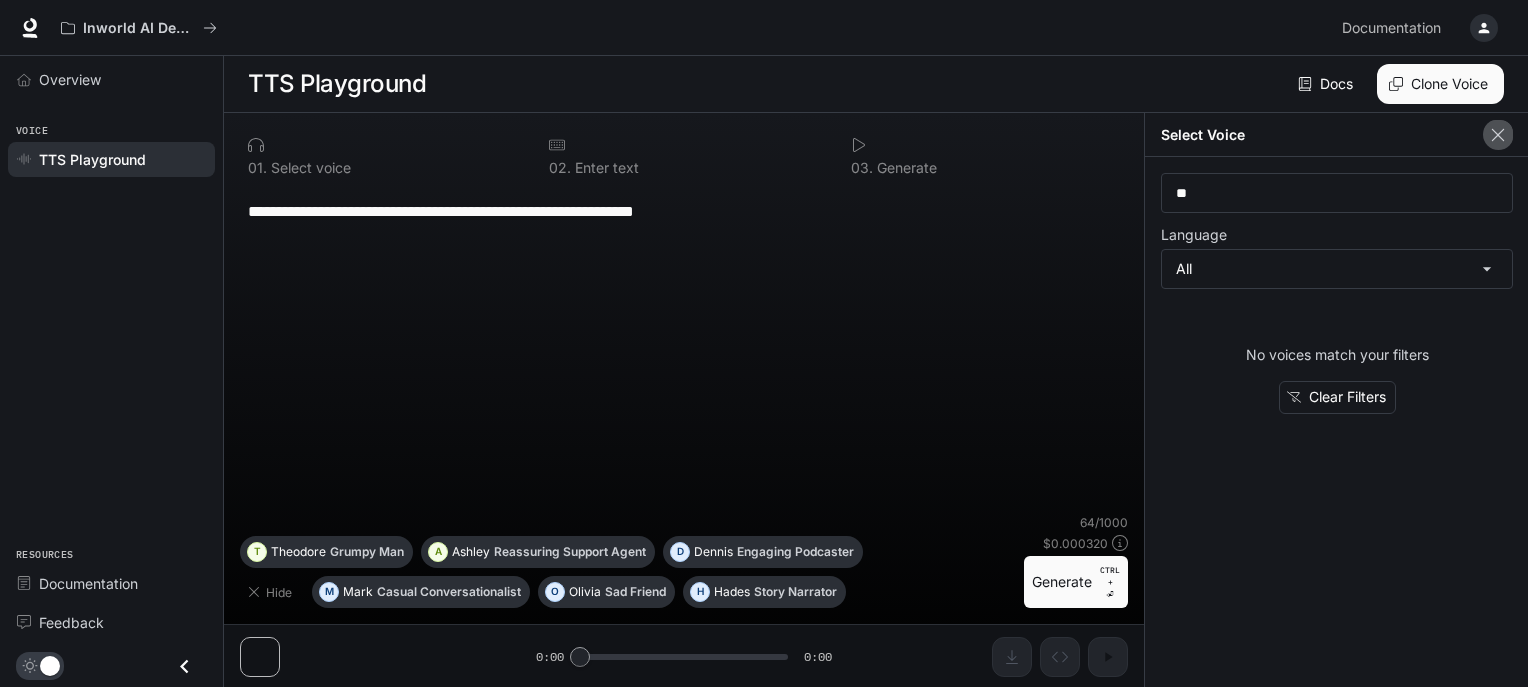 click at bounding box center [1498, 135] 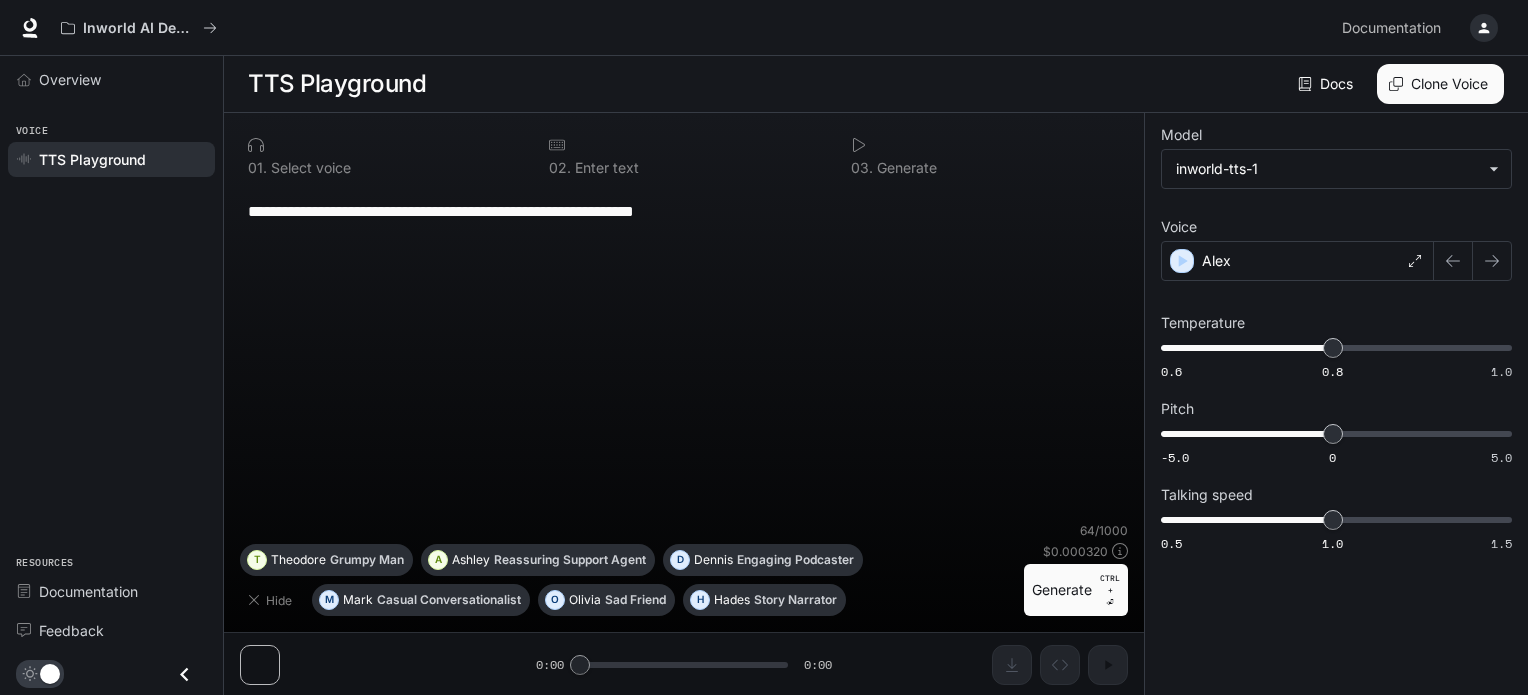 scroll, scrollTop: 0, scrollLeft: 0, axis: both 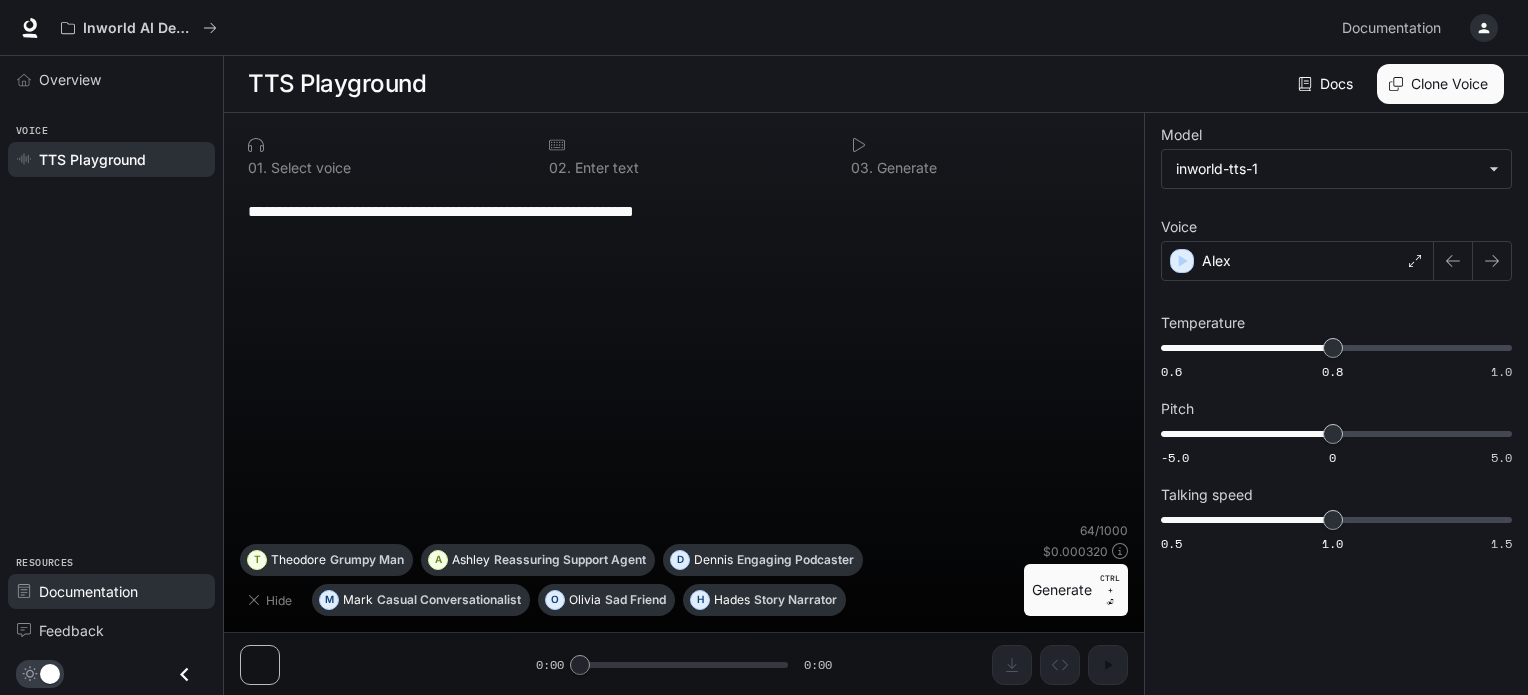 click on "Documentation" at bounding box center (88, 591) 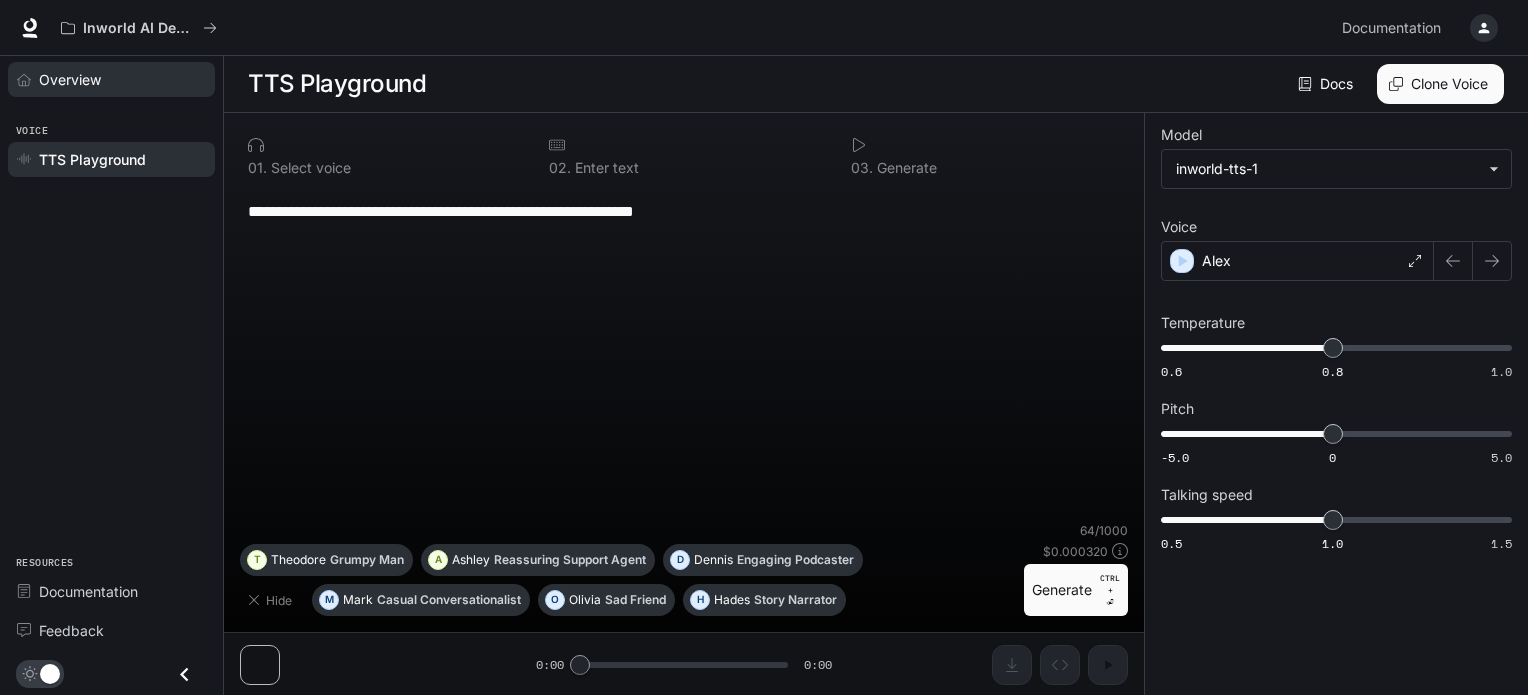 click on "Overview" at bounding box center [70, 79] 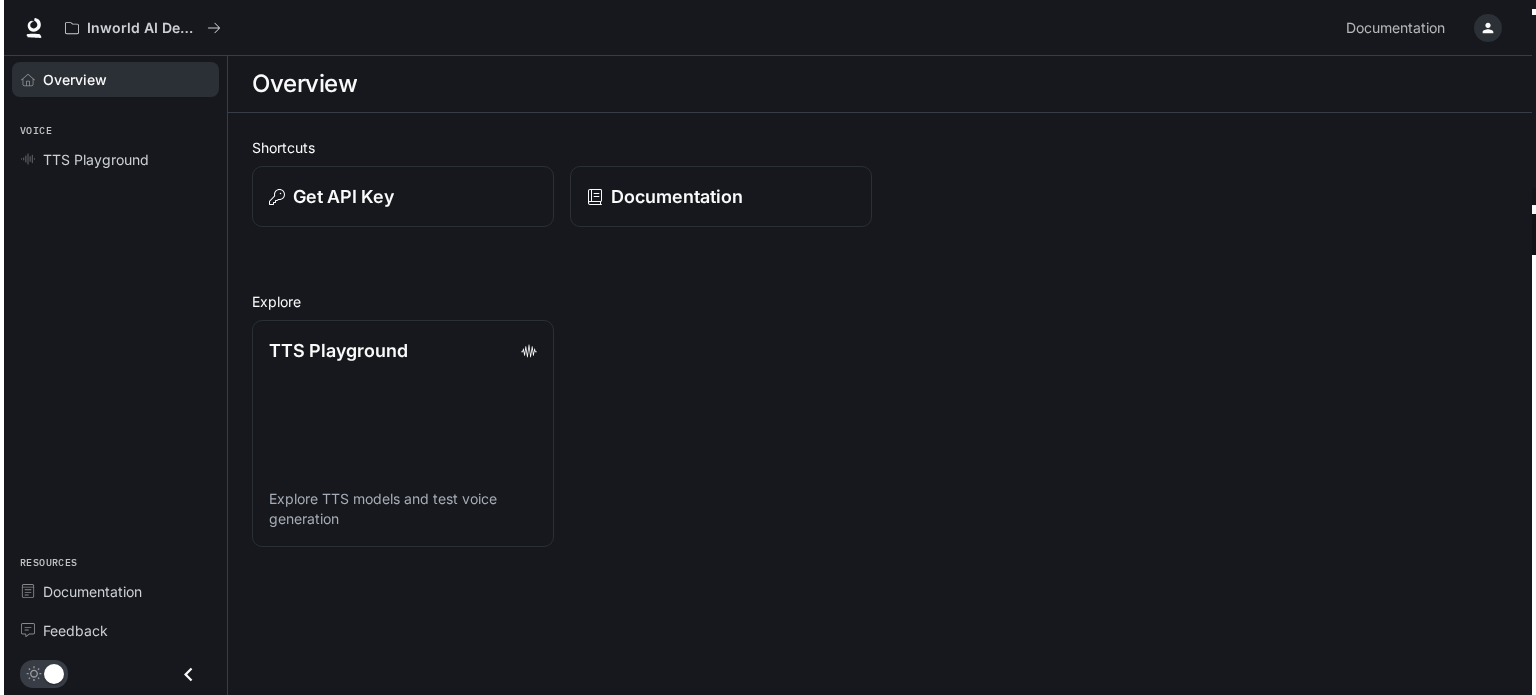 scroll, scrollTop: 0, scrollLeft: 0, axis: both 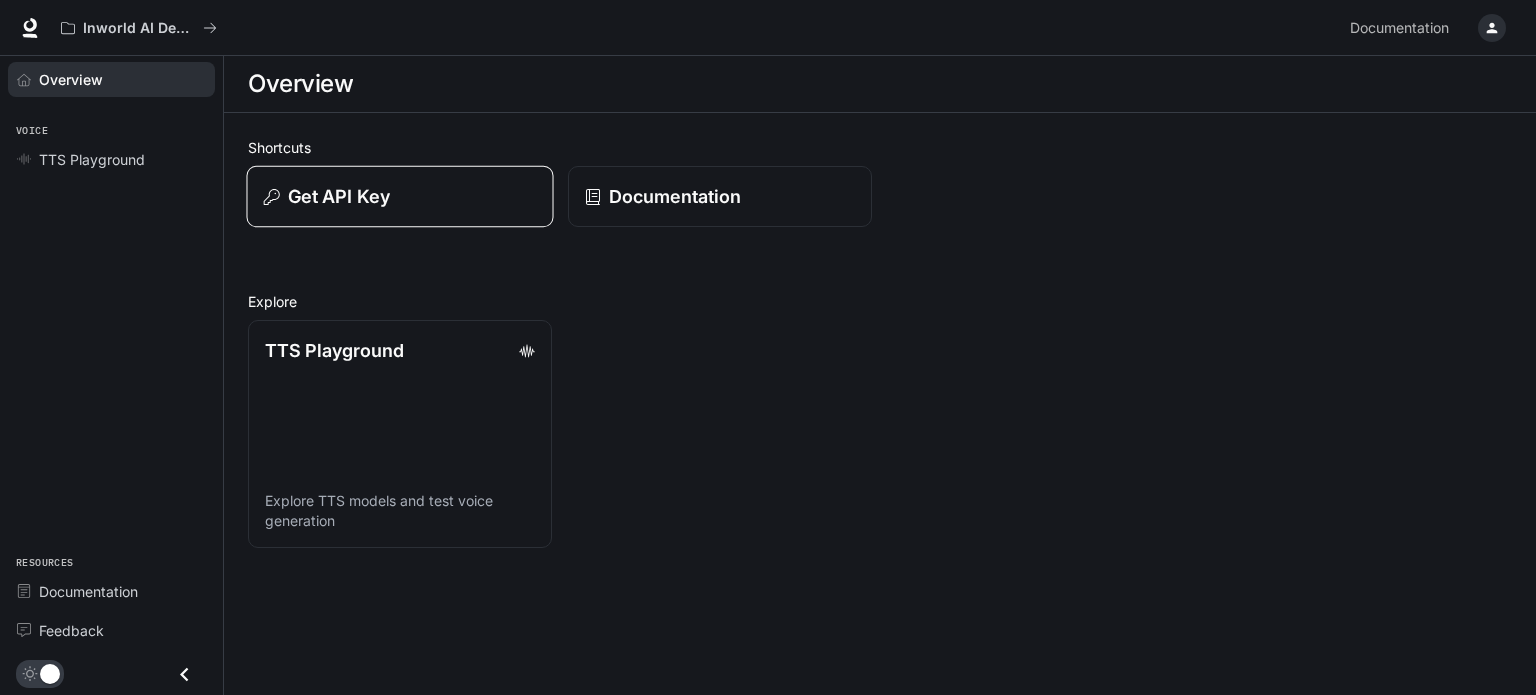 click on "Get API Key" at bounding box center (339, 196) 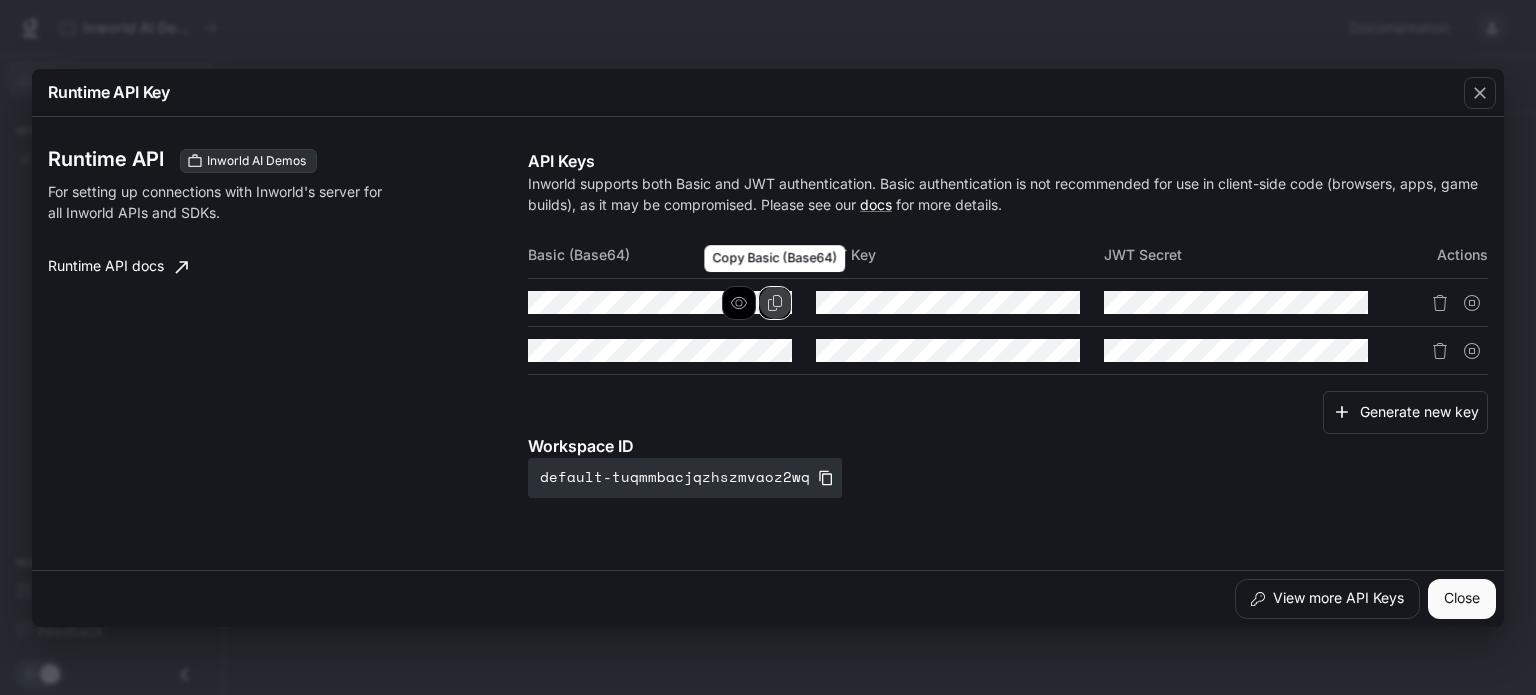 click at bounding box center [775, 303] 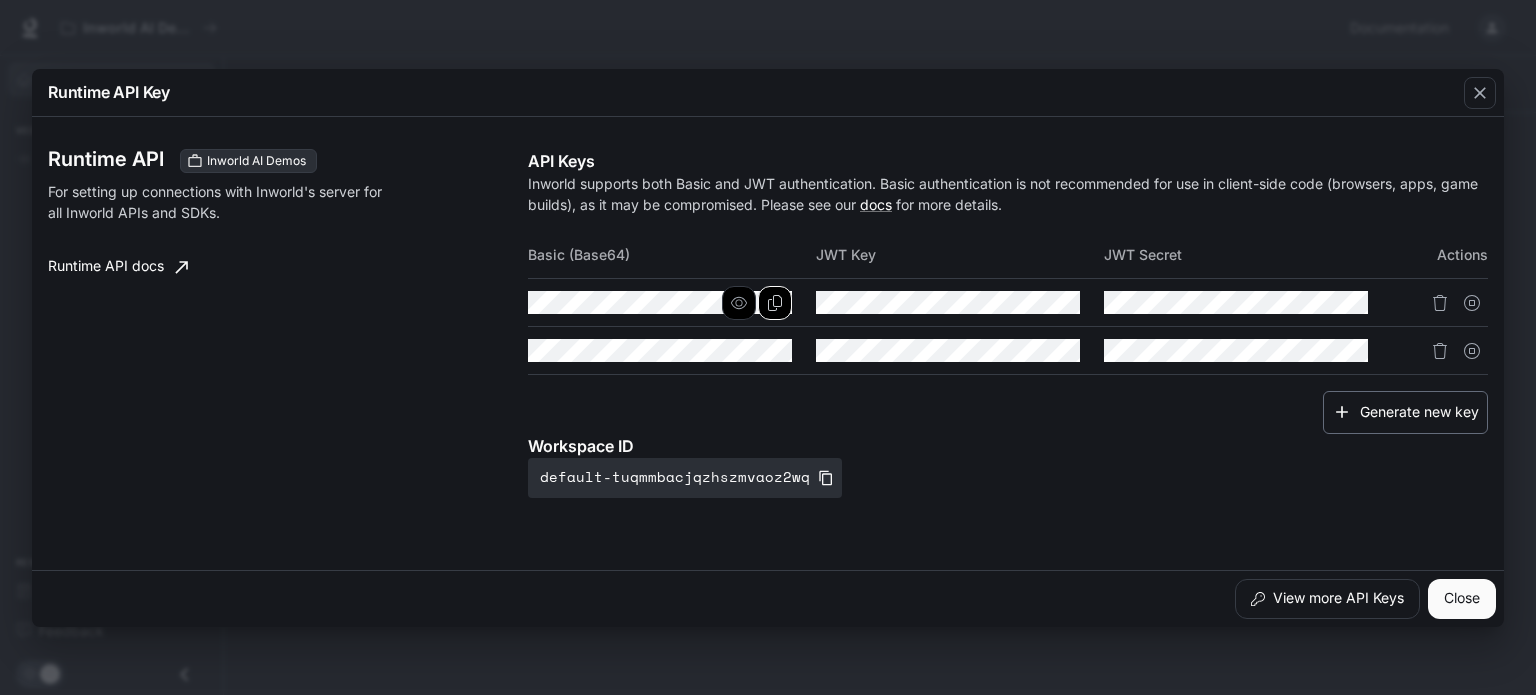 click on "Generate new key" at bounding box center [1405, 412] 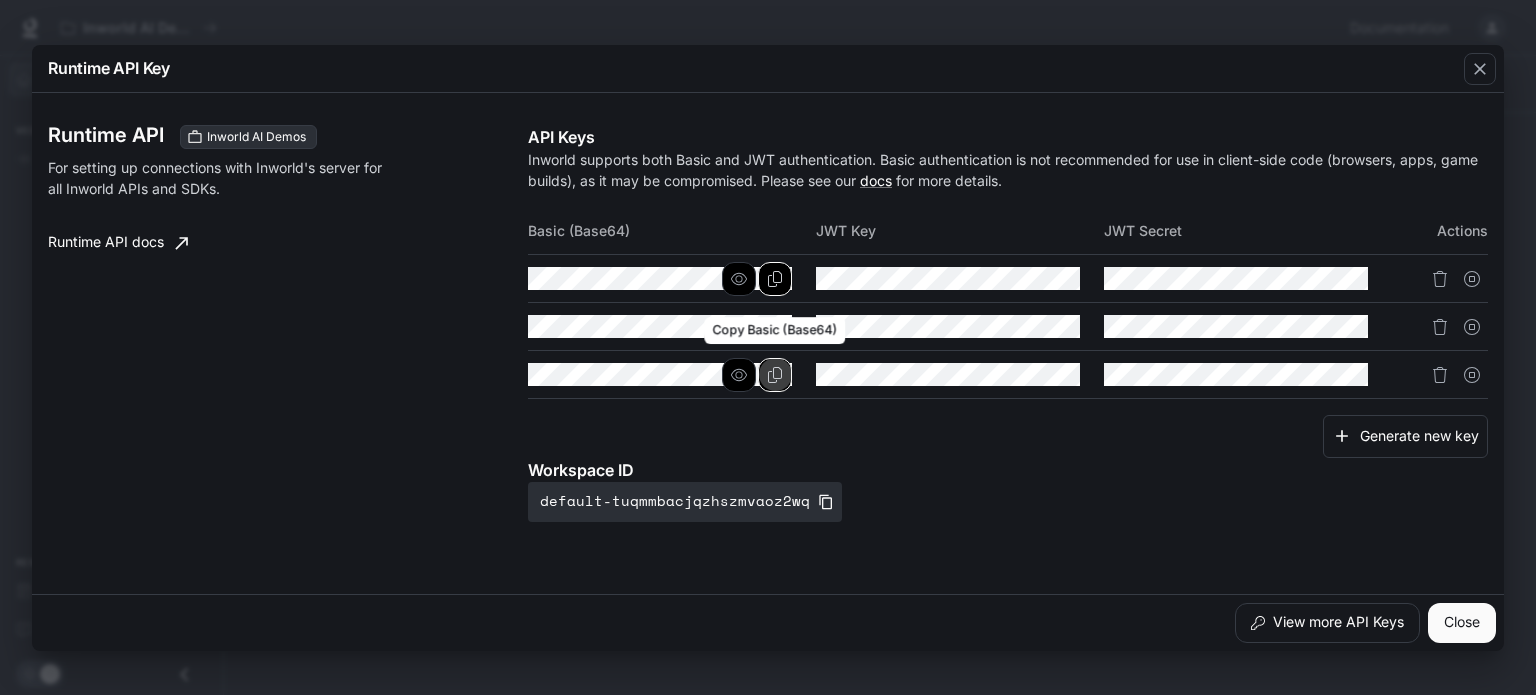 click at bounding box center (775, 279) 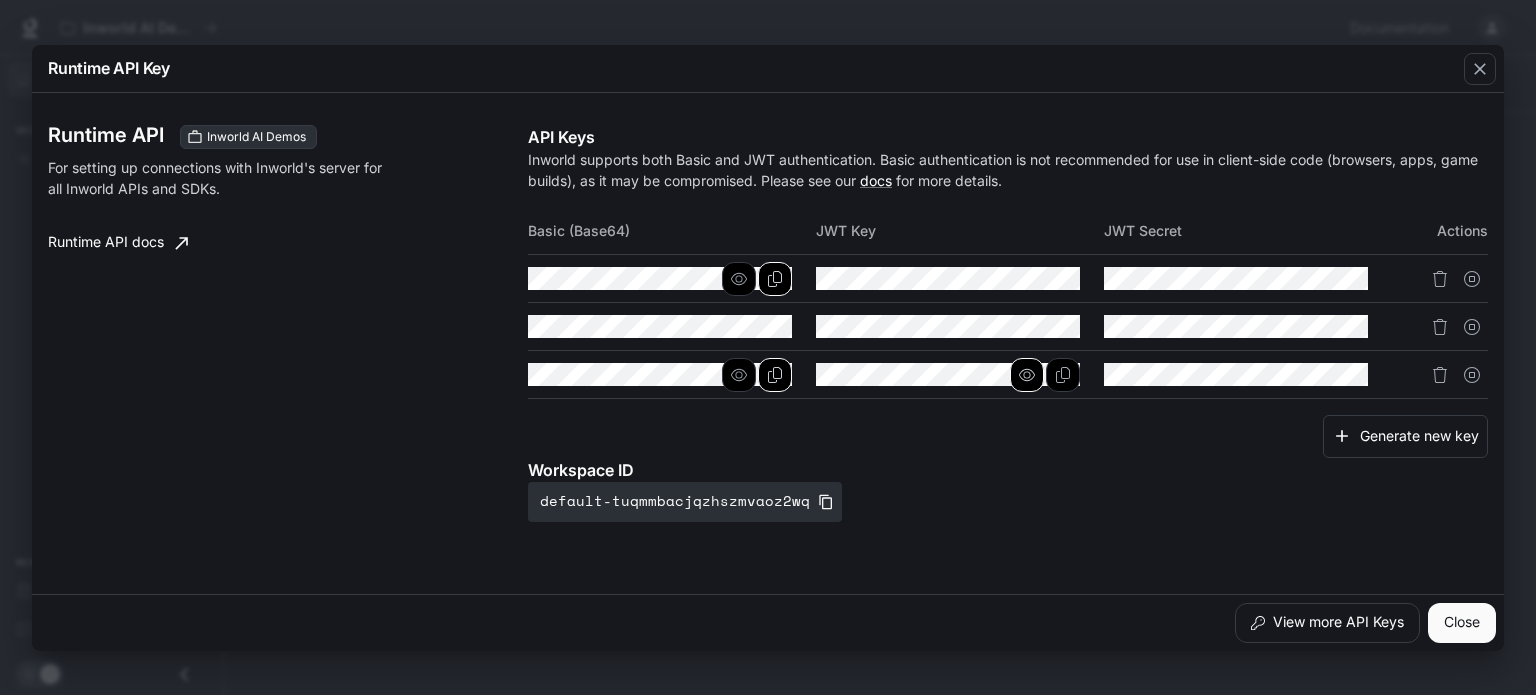 click at bounding box center [739, 279] 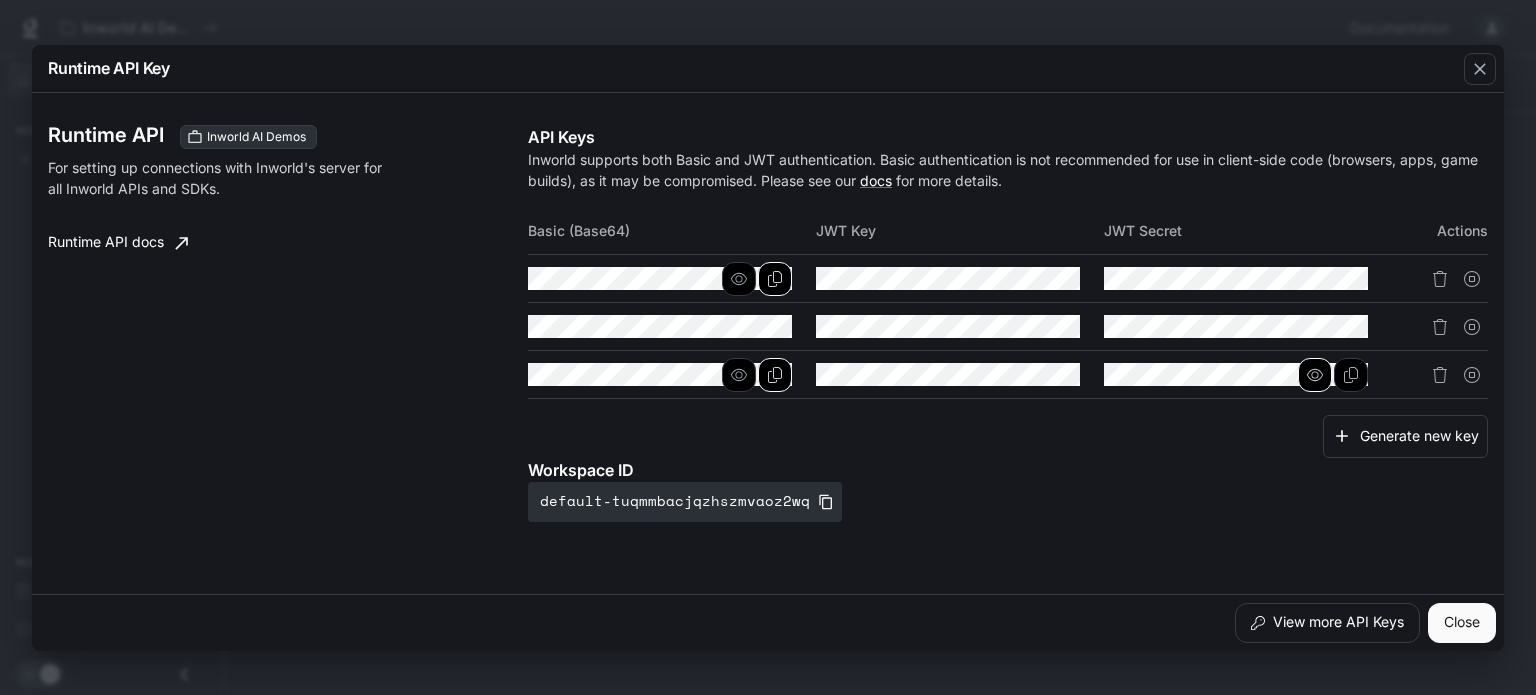 click at bounding box center (739, 279) 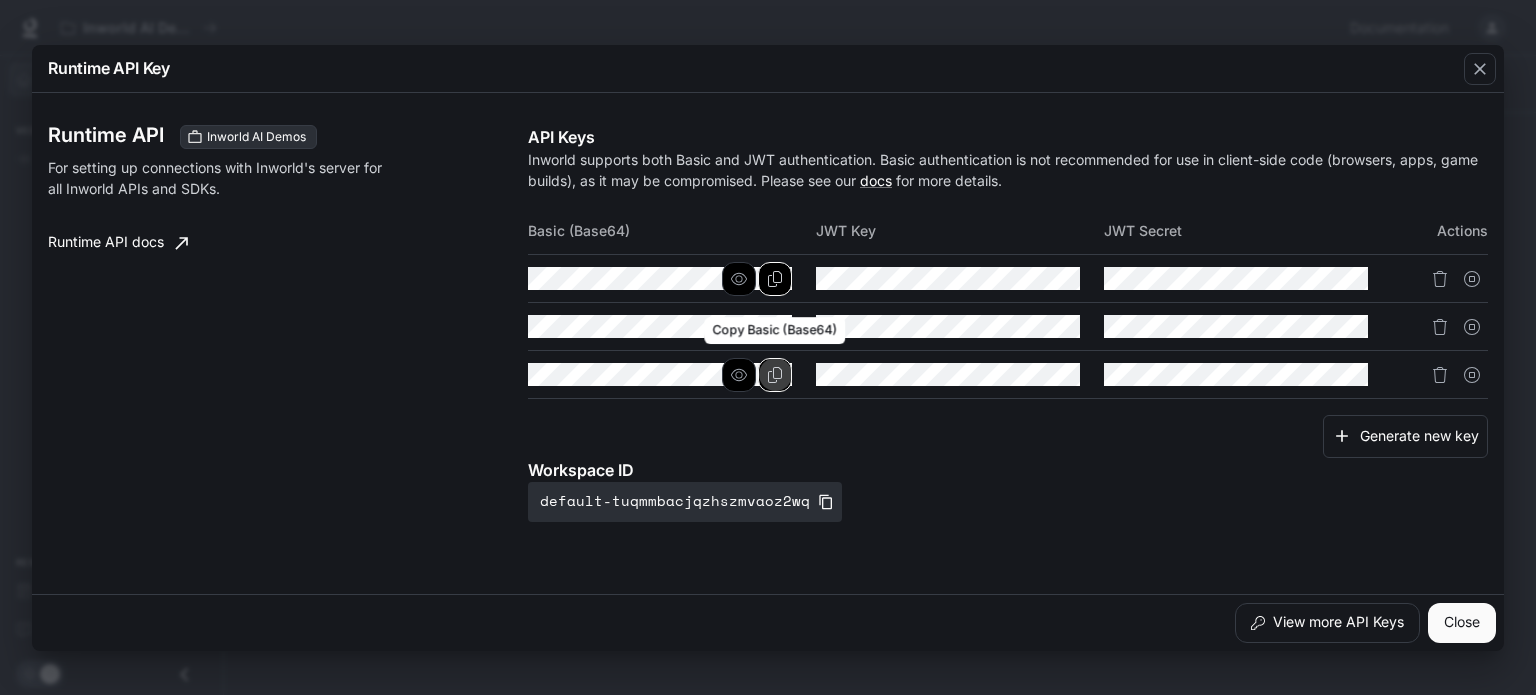 click at bounding box center (775, 279) 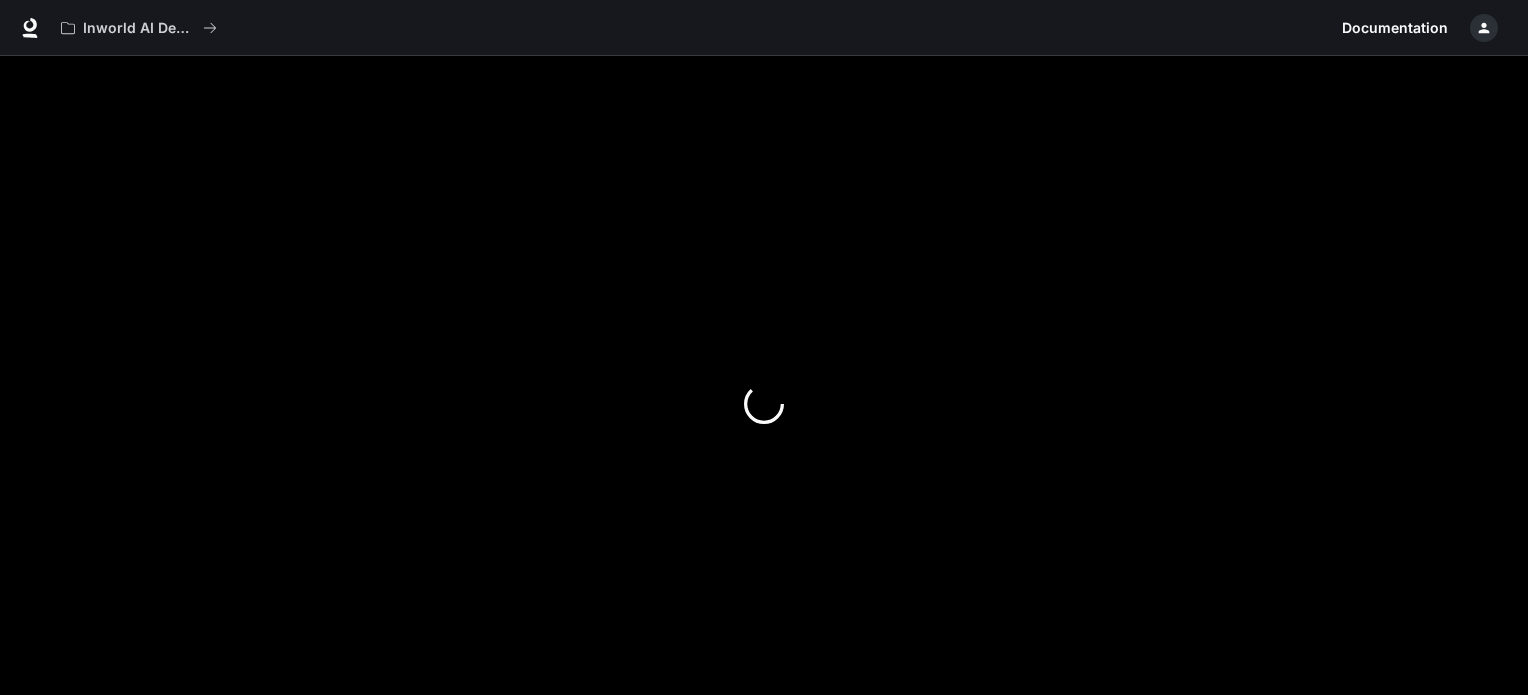 scroll, scrollTop: 0, scrollLeft: 0, axis: both 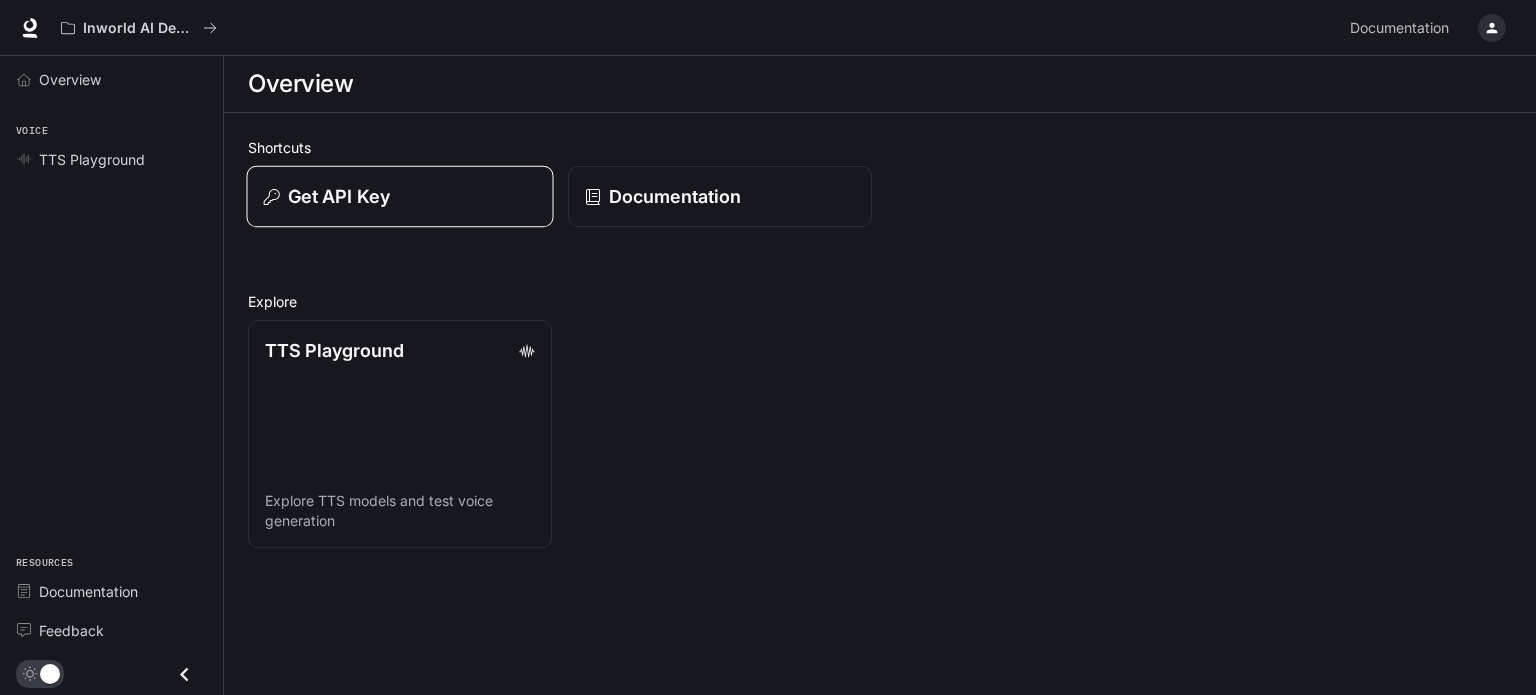 click on "Get API Key" at bounding box center (339, 196) 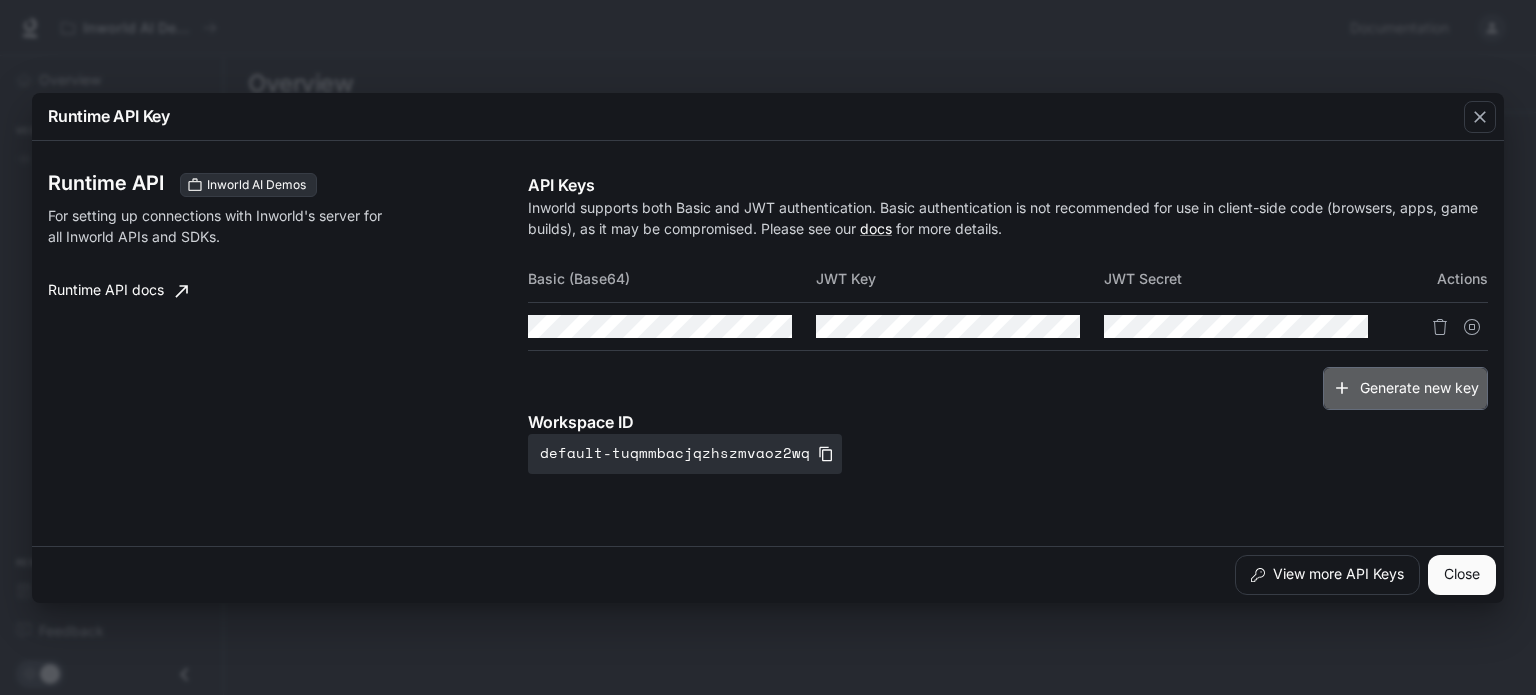 click on "Generate new key" at bounding box center [1405, 388] 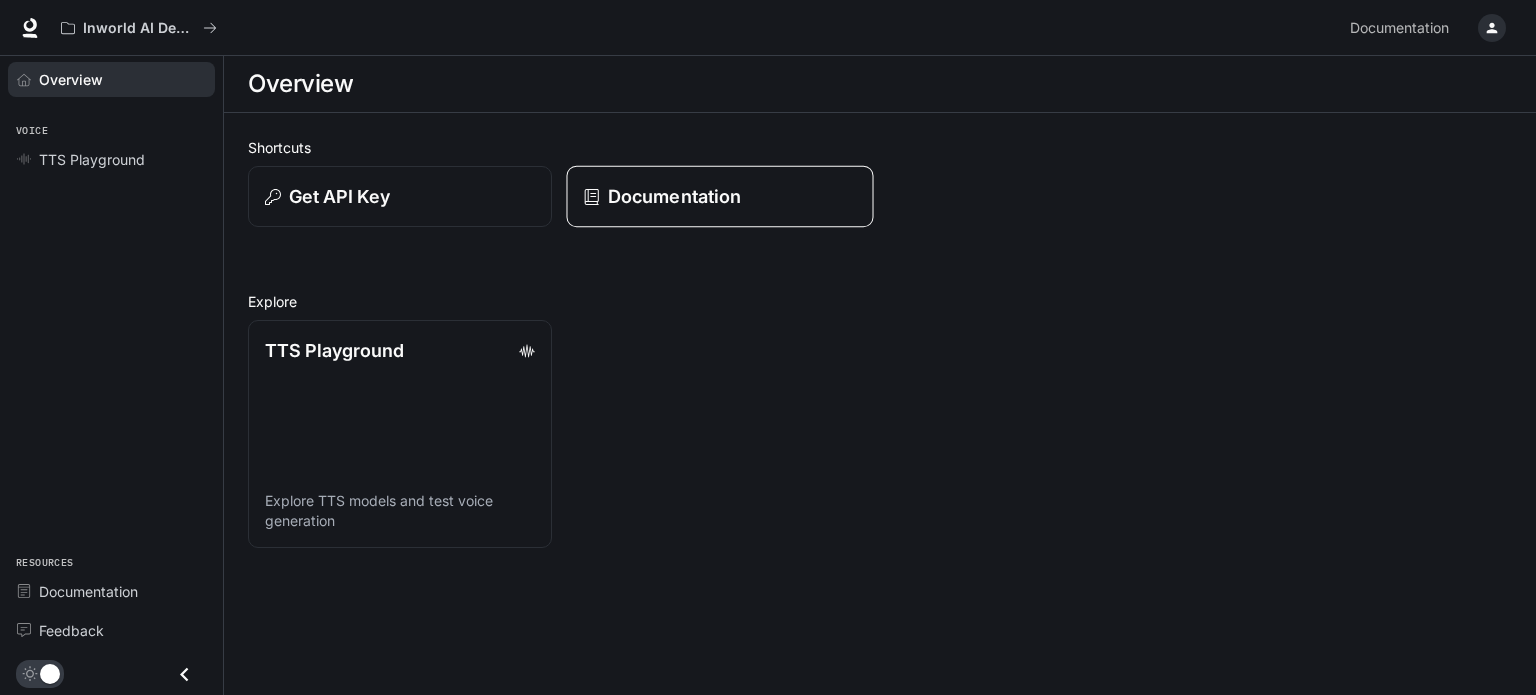 scroll, scrollTop: 0, scrollLeft: 0, axis: both 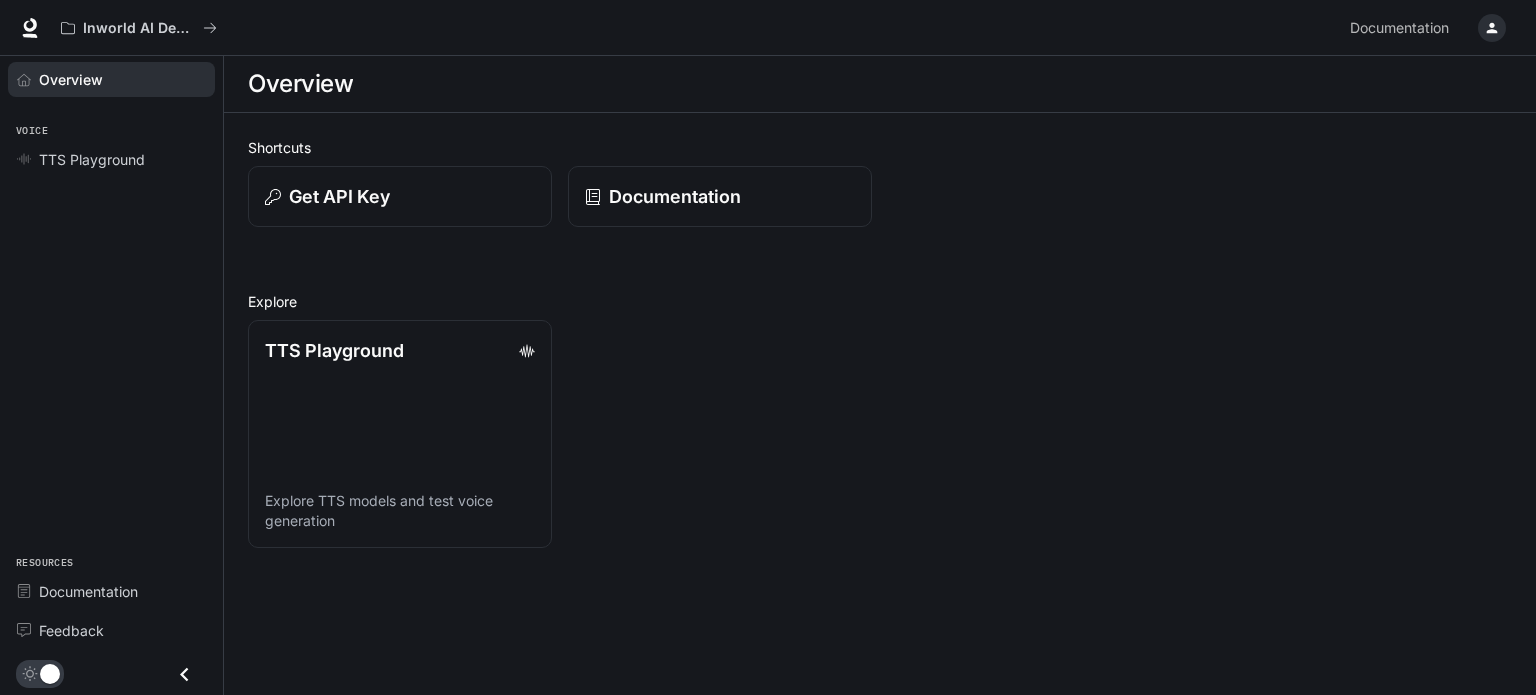 click at bounding box center [1492, 28] 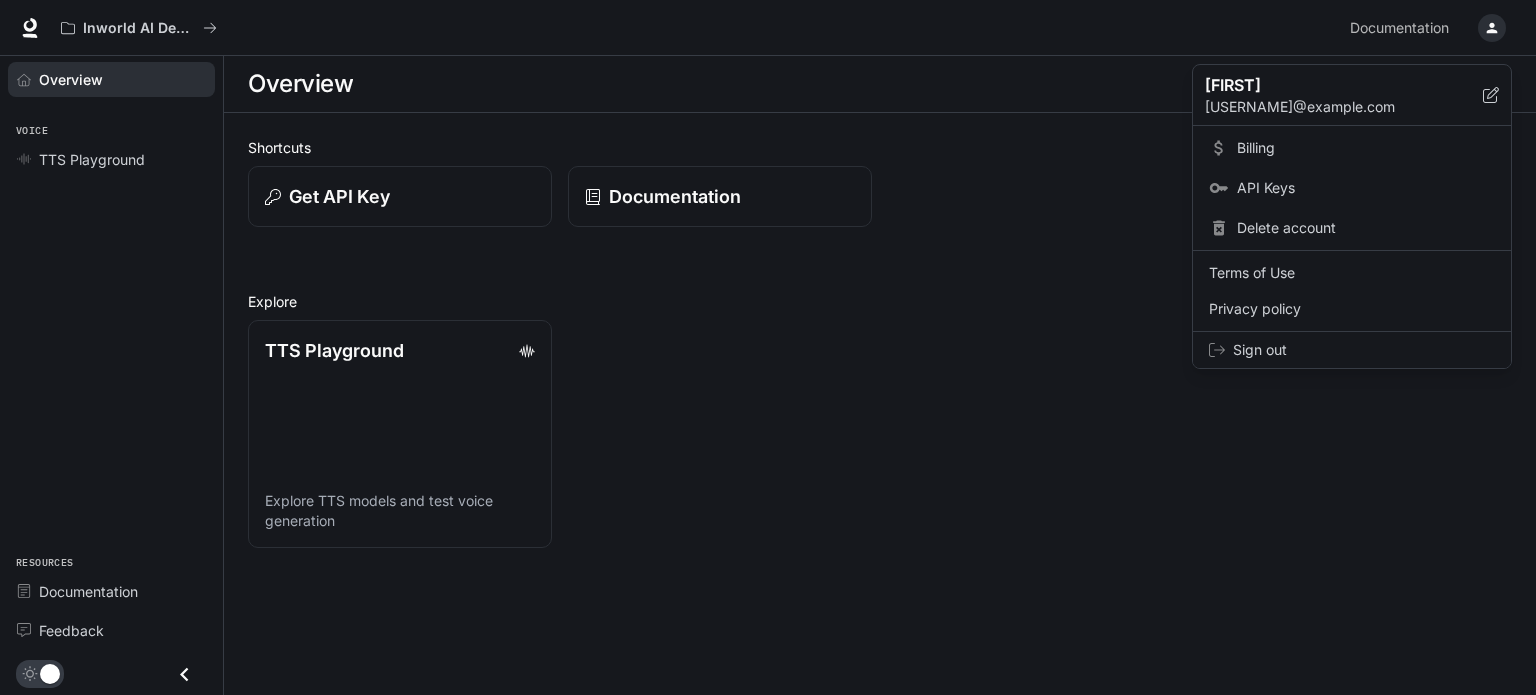 click on "Sign out" at bounding box center [1364, 350] 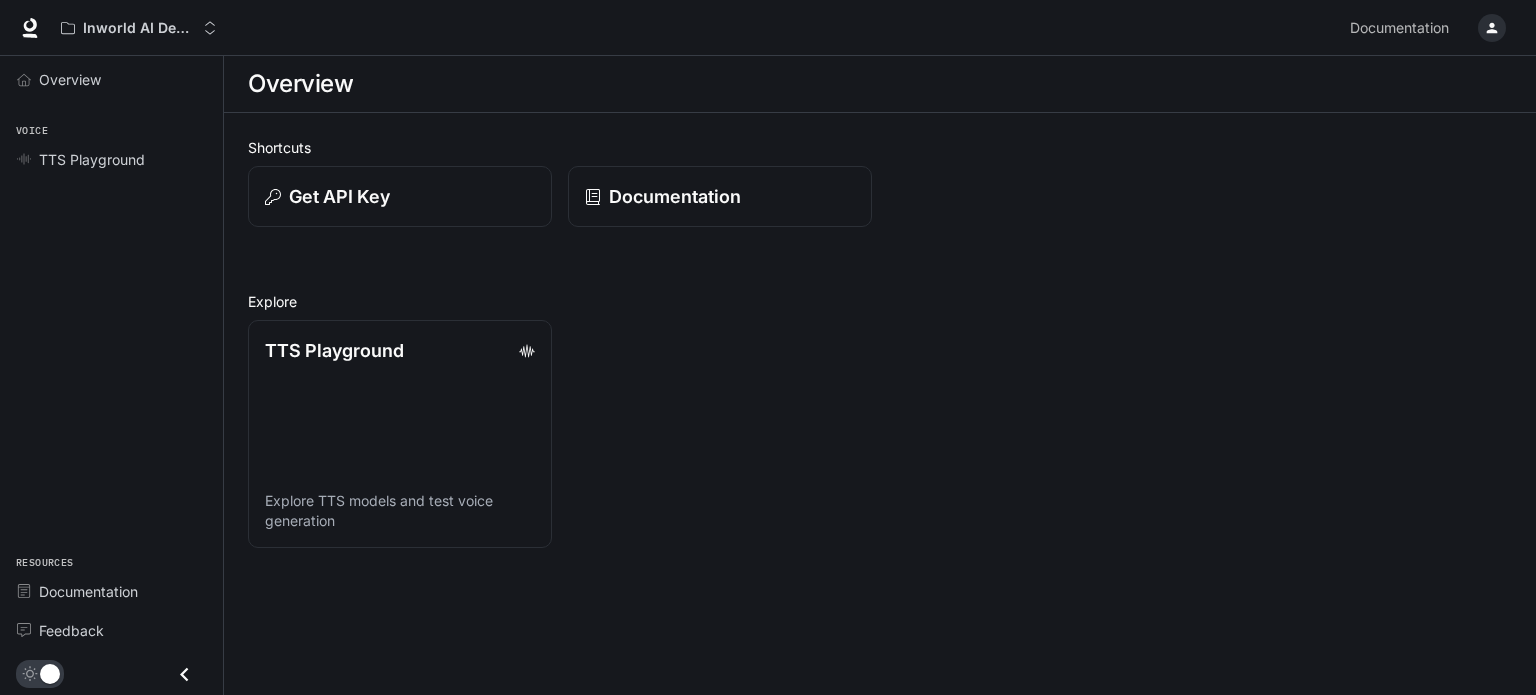 scroll, scrollTop: 0, scrollLeft: 0, axis: both 